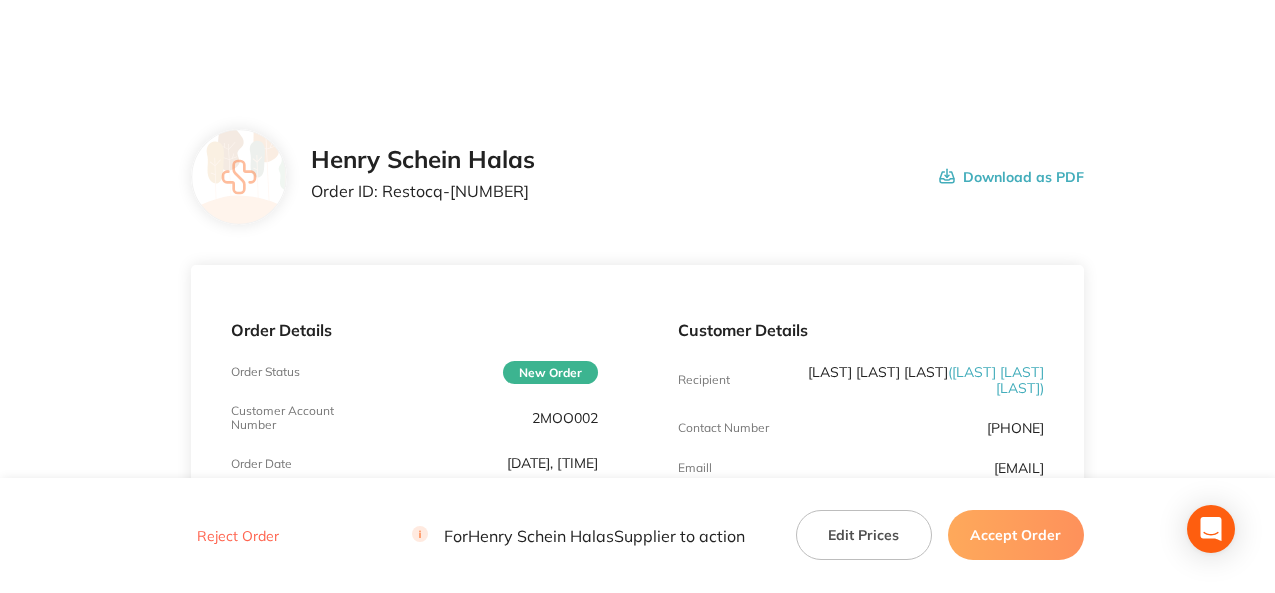 scroll, scrollTop: 0, scrollLeft: 0, axis: both 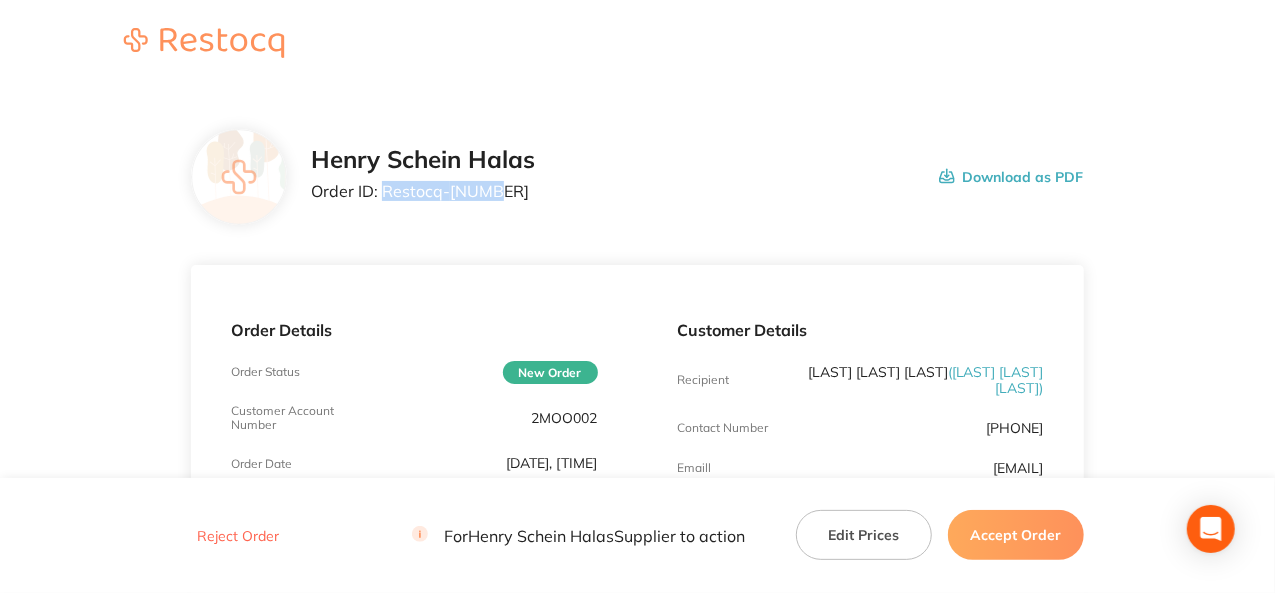 drag, startPoint x: 494, startPoint y: 189, endPoint x: 383, endPoint y: 189, distance: 111 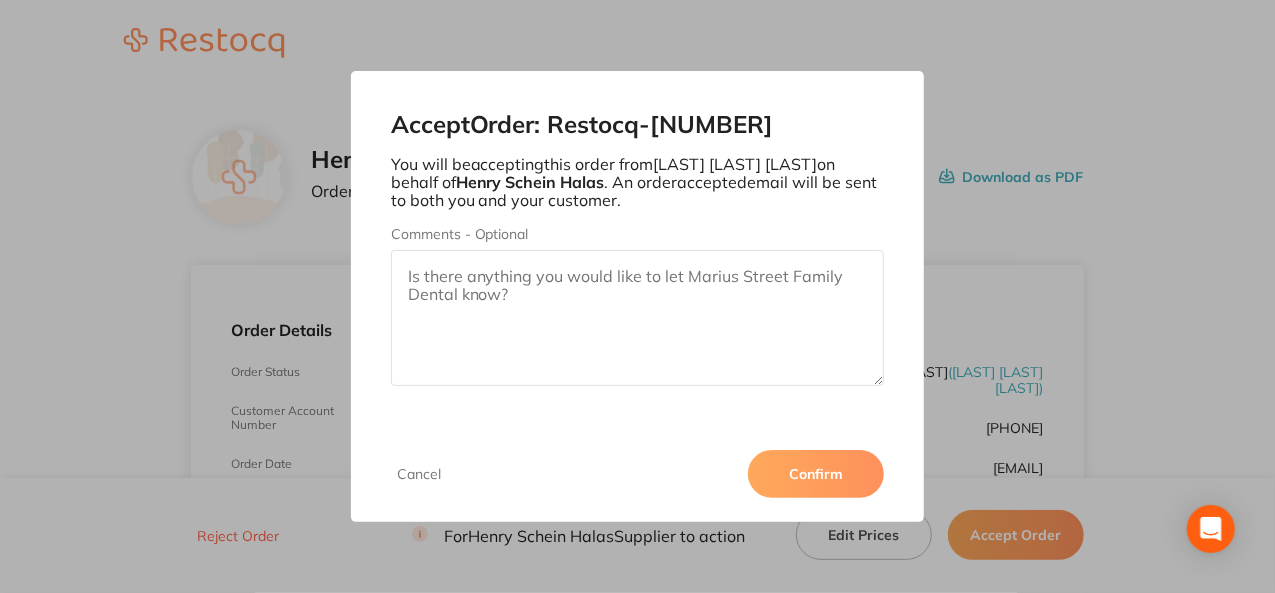 click on "Confirm" at bounding box center [816, 474] 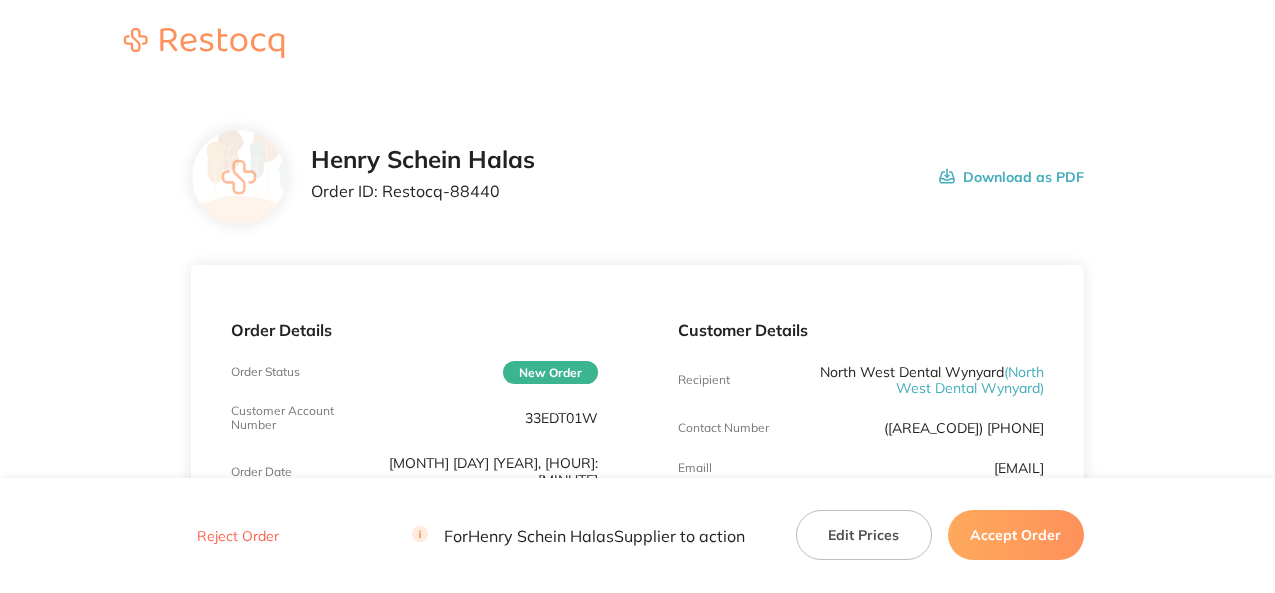 scroll, scrollTop: 0, scrollLeft: 0, axis: both 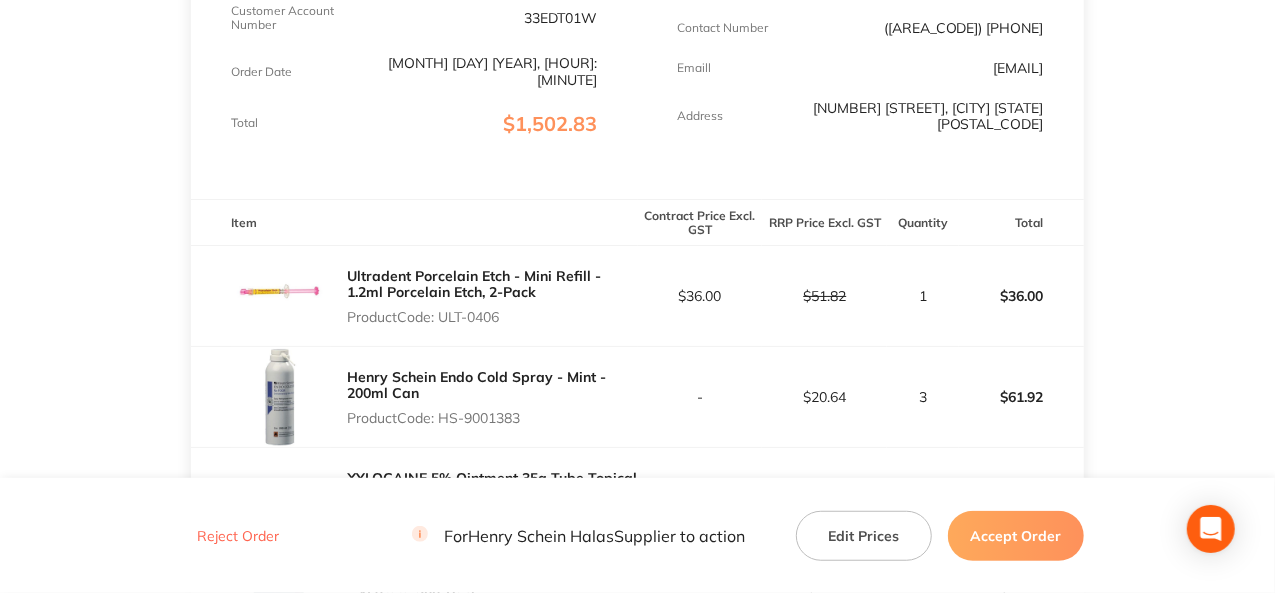 drag, startPoint x: 502, startPoint y: 297, endPoint x: 444, endPoint y: 302, distance: 58.21512 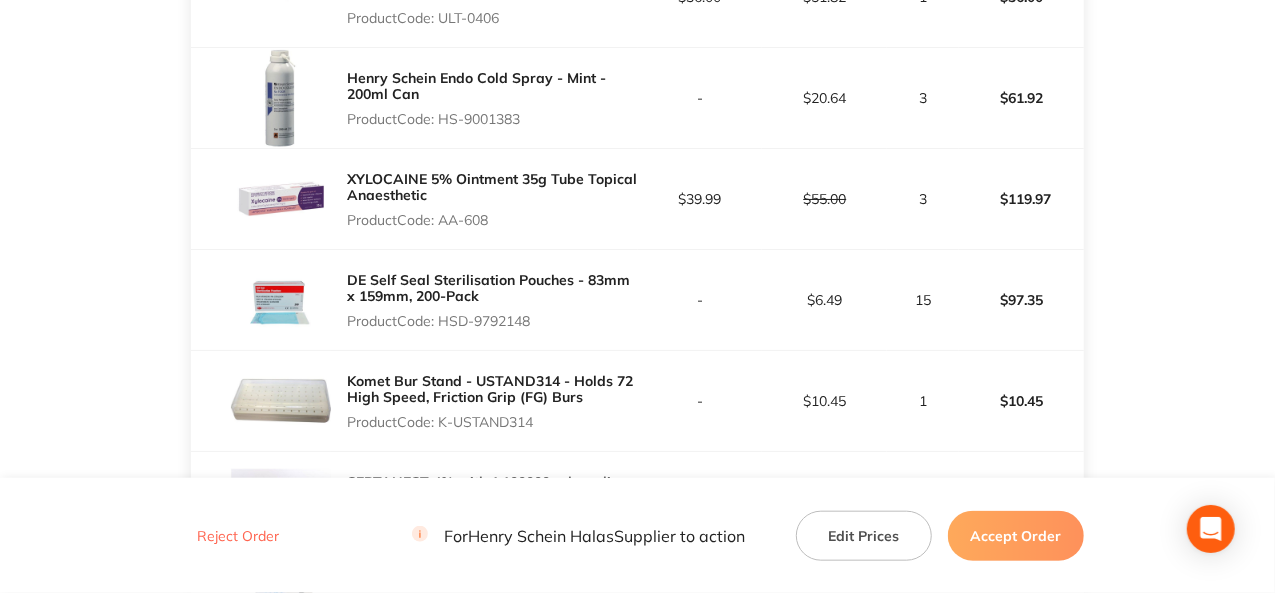 scroll, scrollTop: 700, scrollLeft: 0, axis: vertical 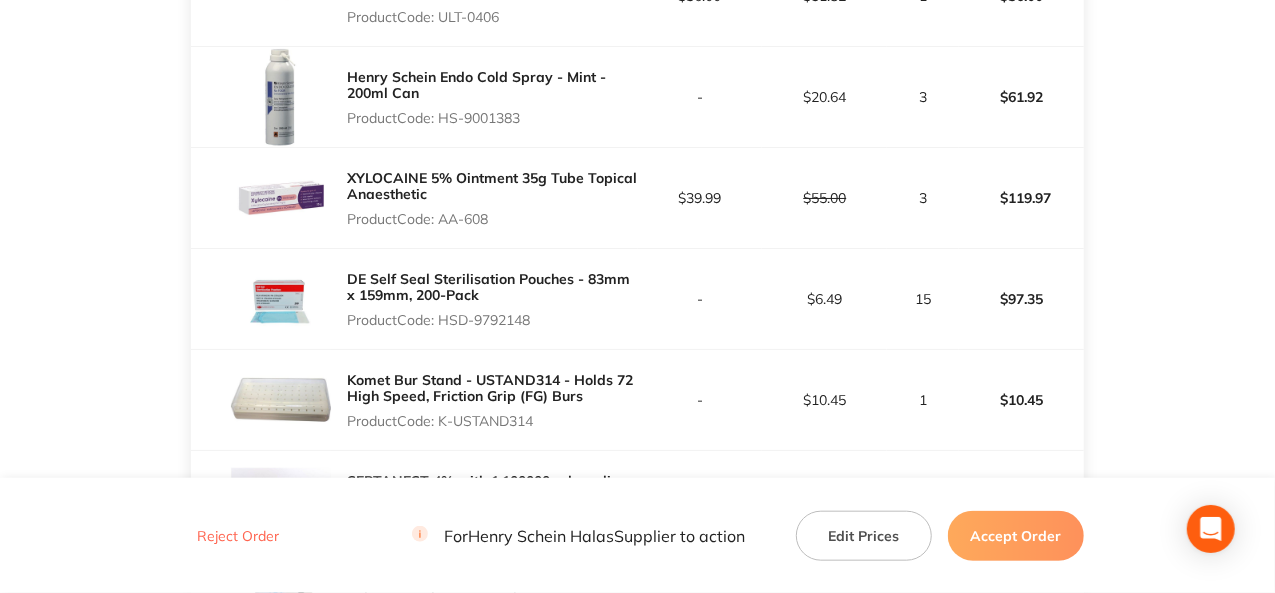 drag, startPoint x: 492, startPoint y: 204, endPoint x: 440, endPoint y: 201, distance: 52.086468 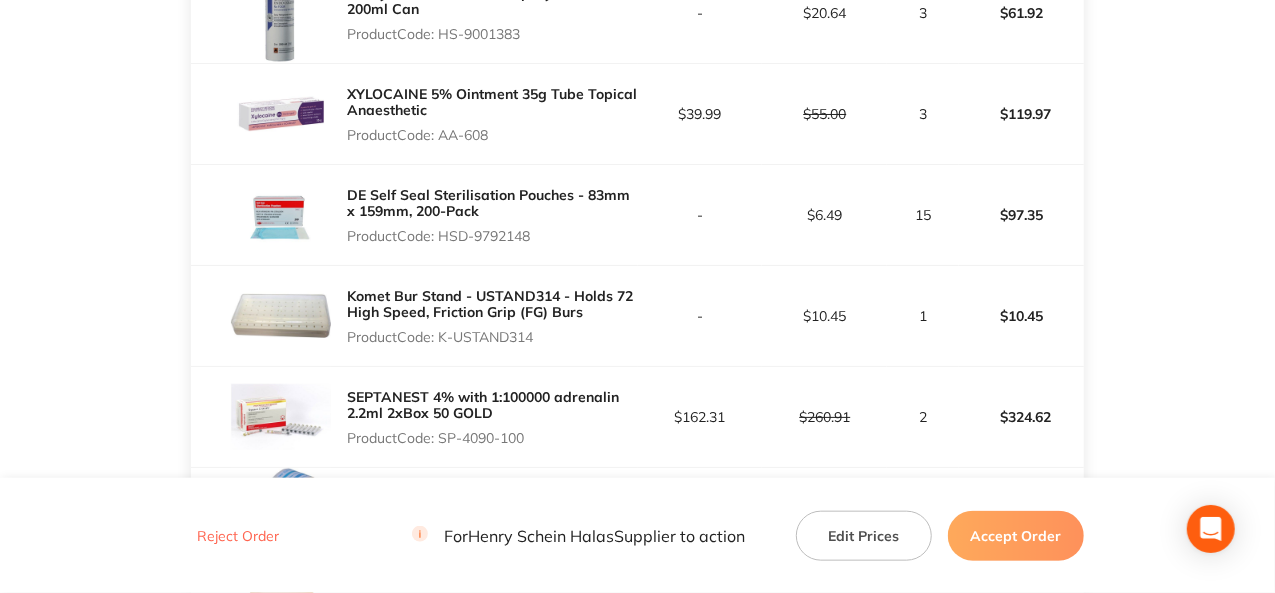 scroll, scrollTop: 900, scrollLeft: 0, axis: vertical 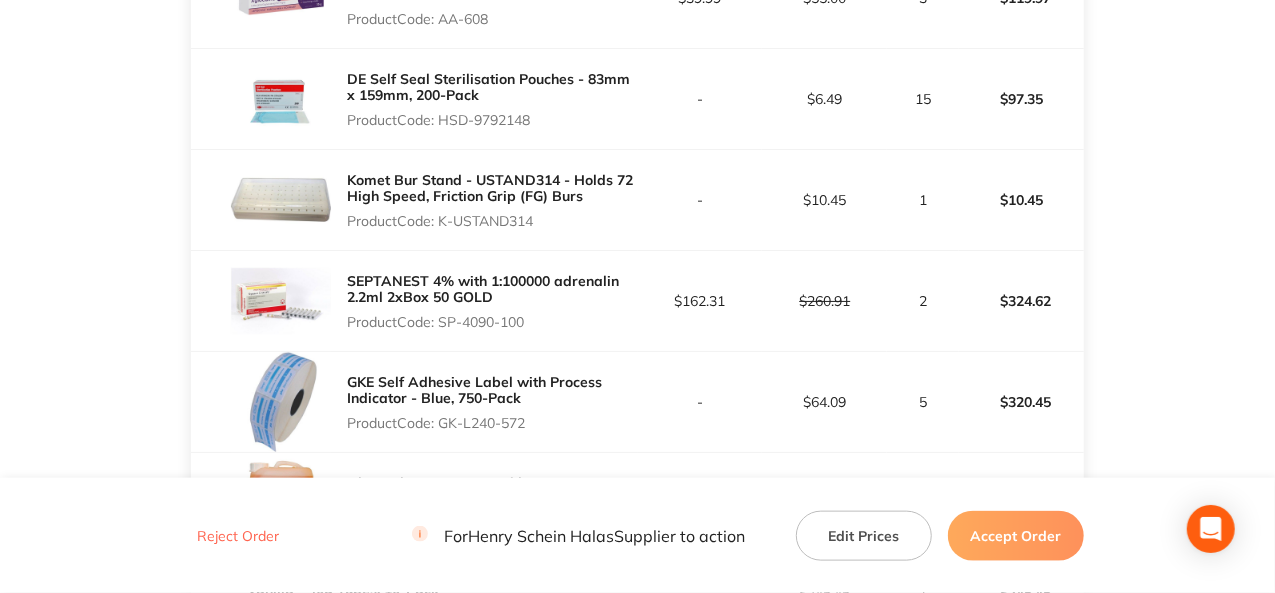 drag, startPoint x: 528, startPoint y: 300, endPoint x: 444, endPoint y: 293, distance: 84.29116 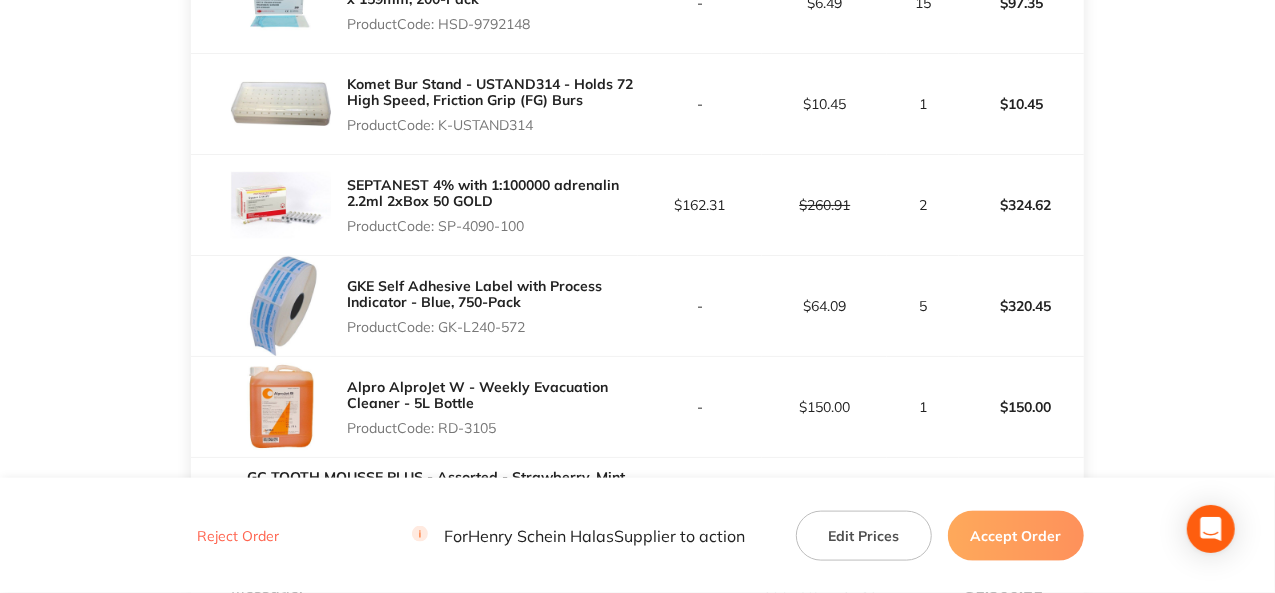 scroll, scrollTop: 1200, scrollLeft: 0, axis: vertical 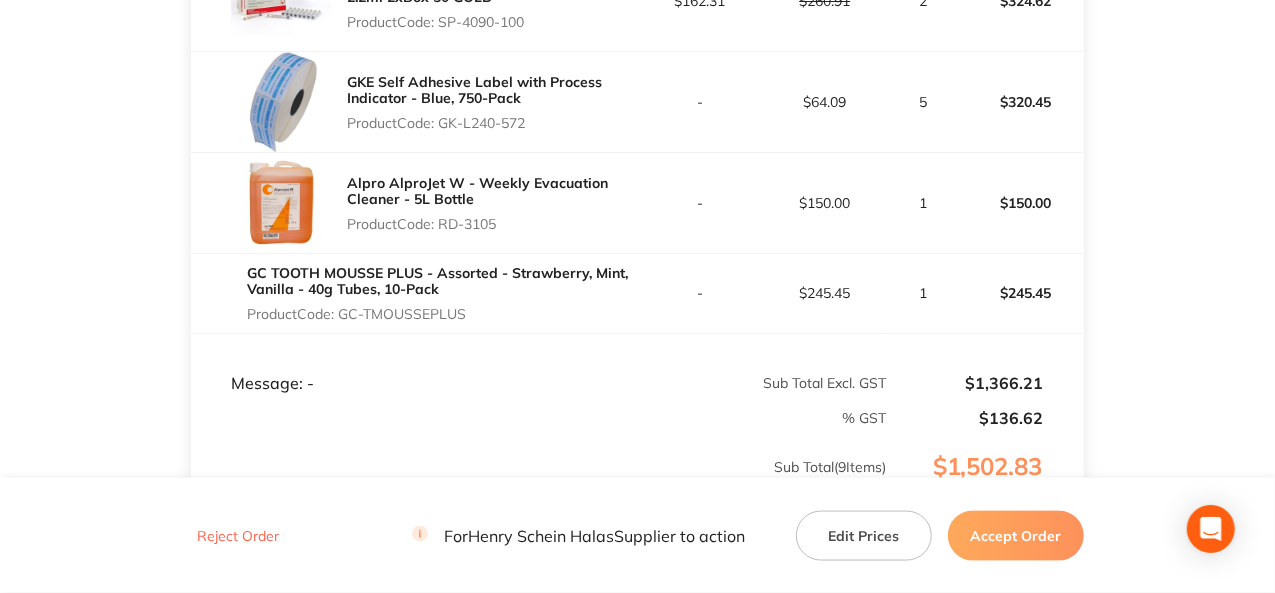 drag, startPoint x: 499, startPoint y: 201, endPoint x: 442, endPoint y: 195, distance: 57.31492 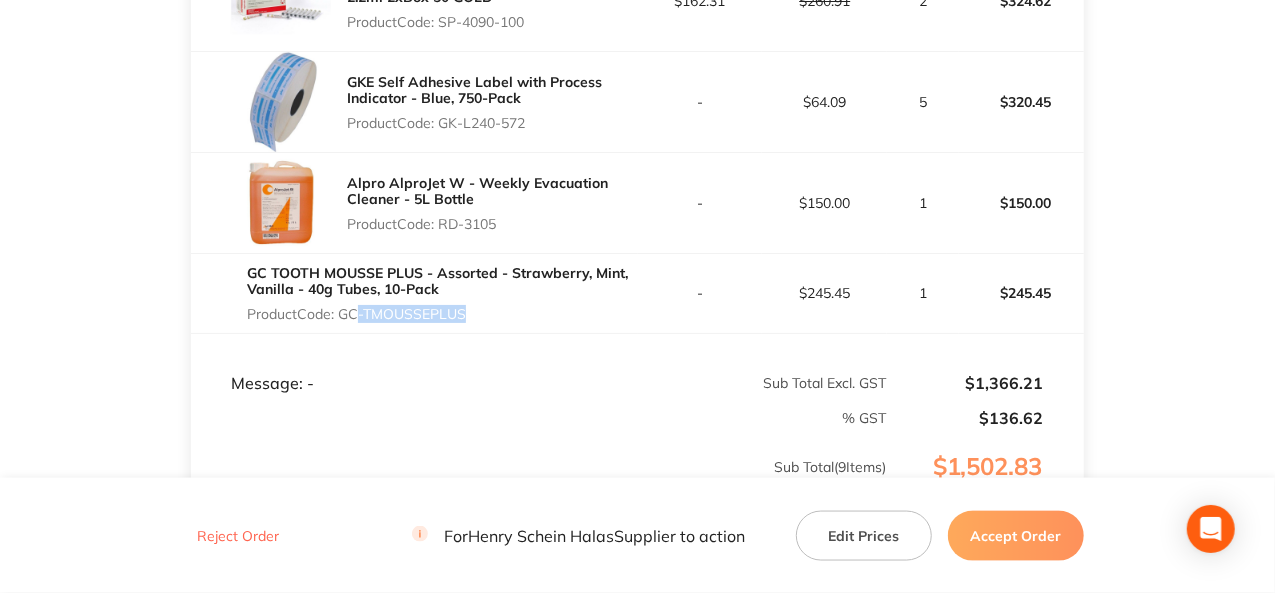 drag, startPoint x: 420, startPoint y: 294, endPoint x: 434, endPoint y: 304, distance: 17.20465 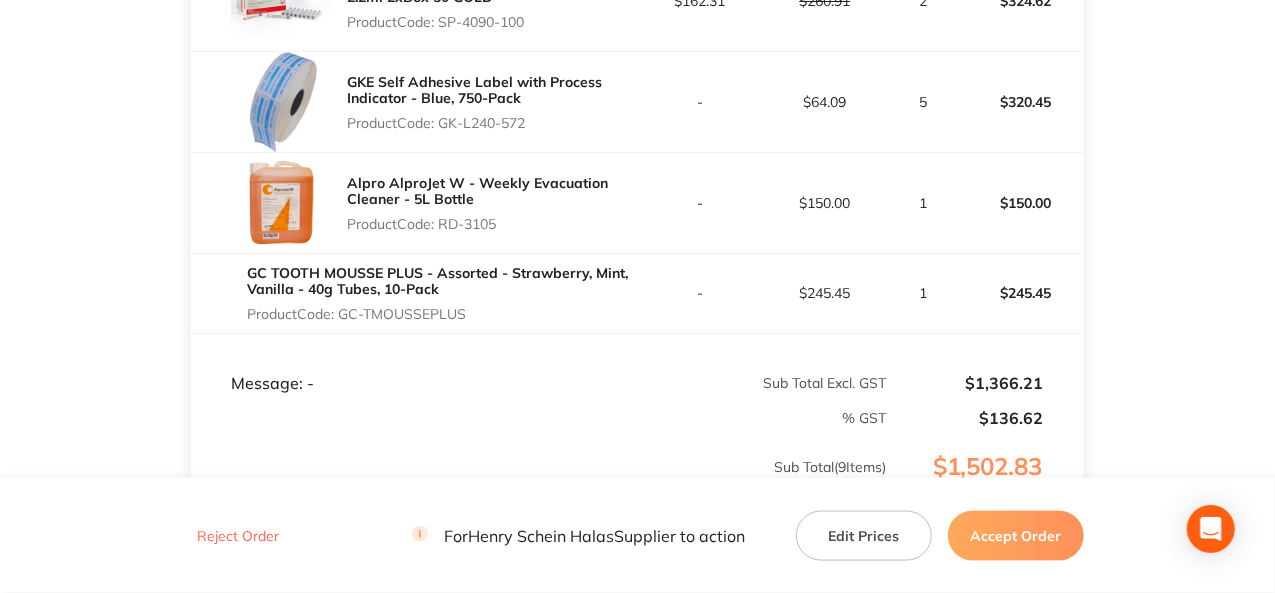 click on "Product   Code:  GC-TMOUSSEPLUS" at bounding box center [442, 314] 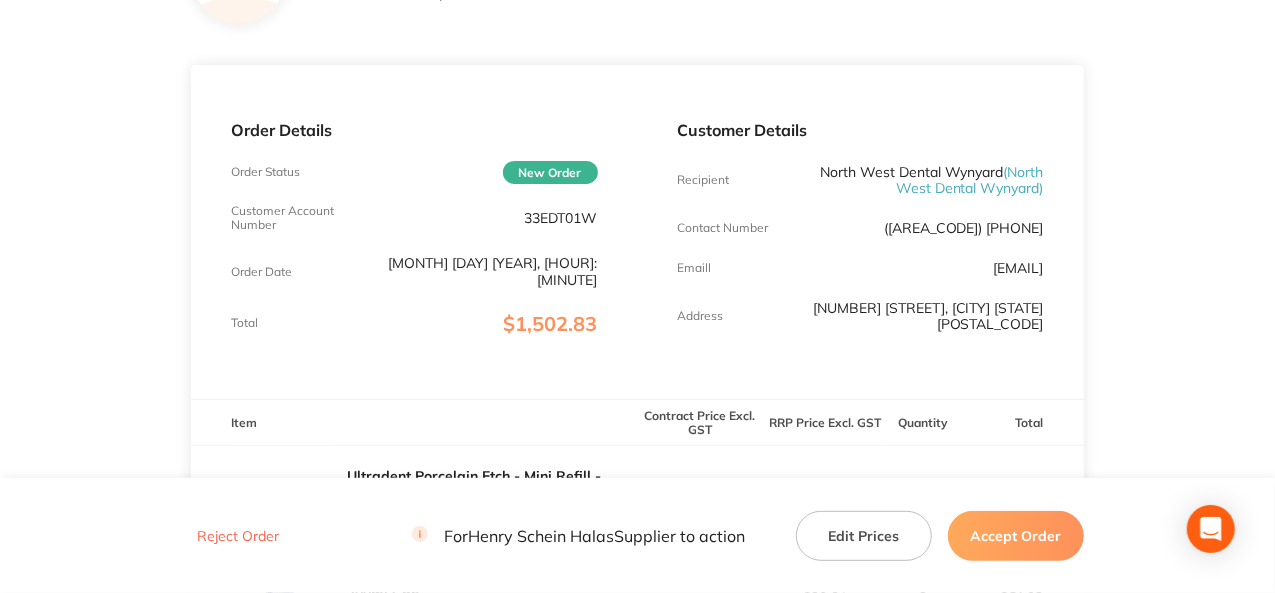 scroll, scrollTop: 0, scrollLeft: 0, axis: both 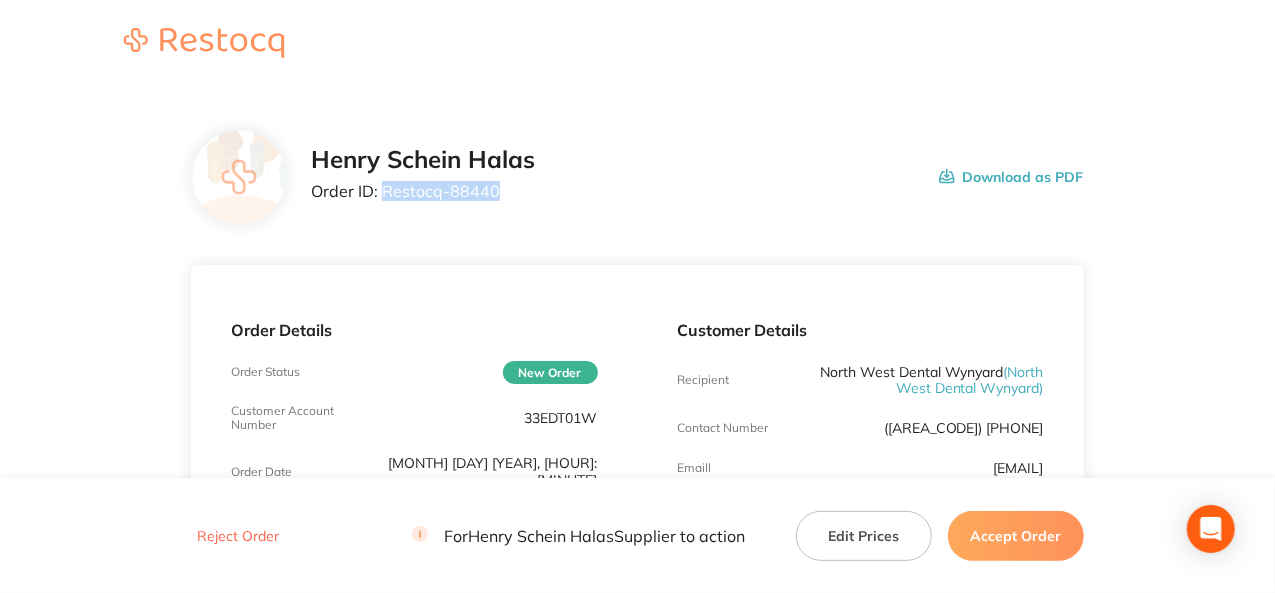 drag, startPoint x: 496, startPoint y: 188, endPoint x: 380, endPoint y: 191, distance: 116.03879 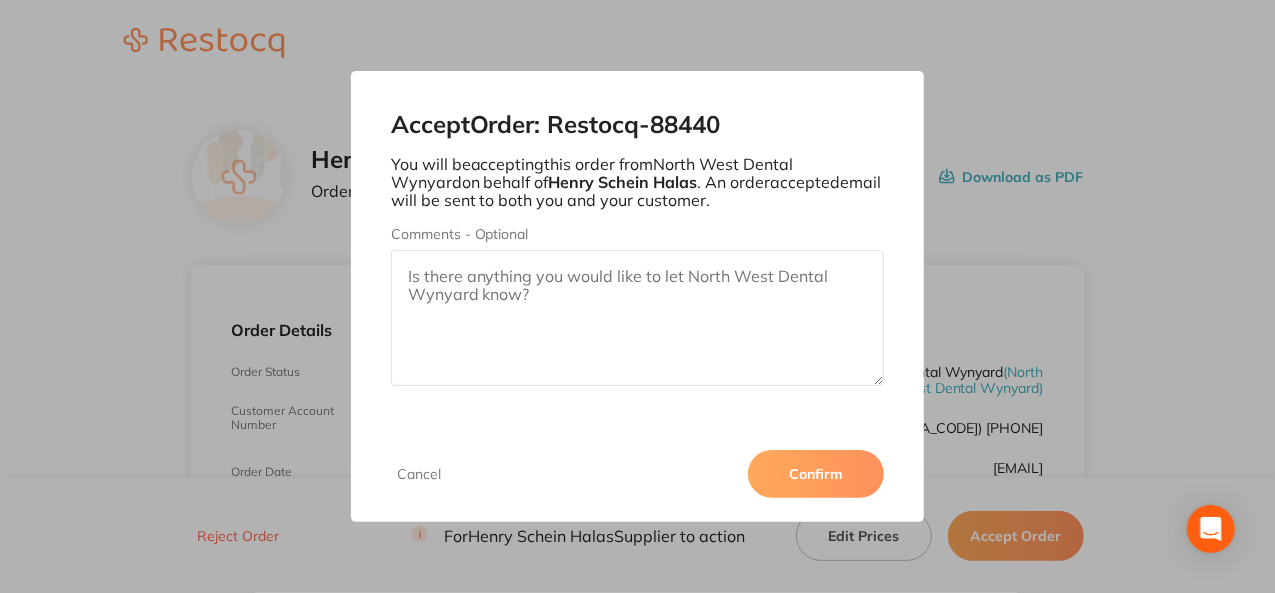 click on "Confirm" at bounding box center (816, 474) 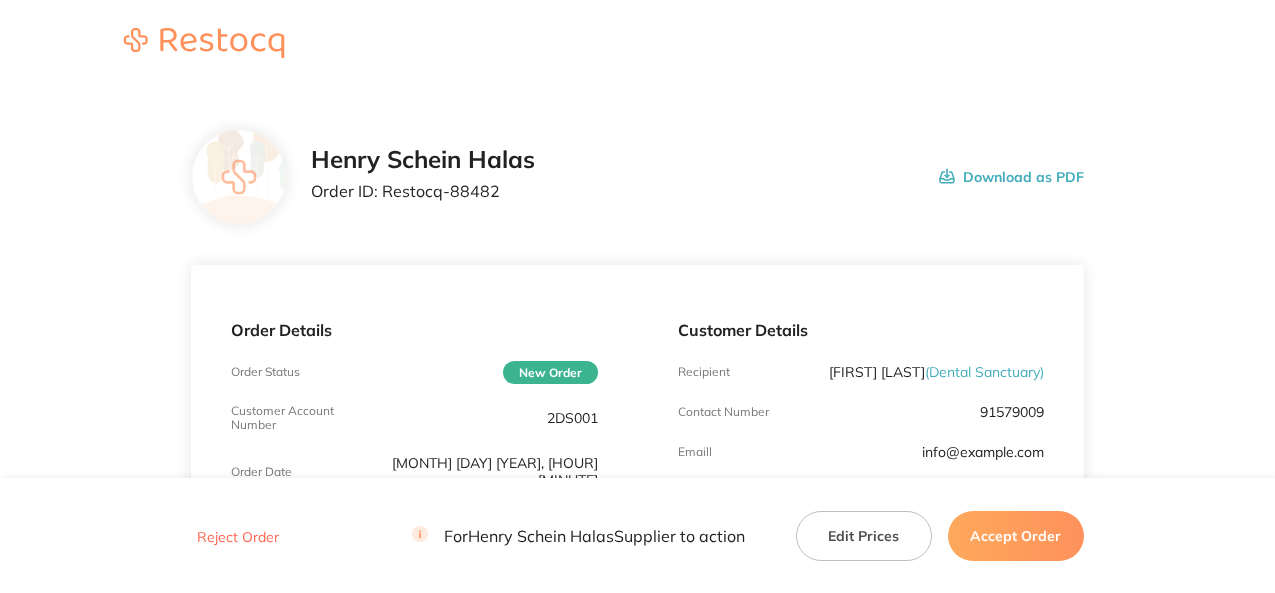scroll, scrollTop: 0, scrollLeft: 0, axis: both 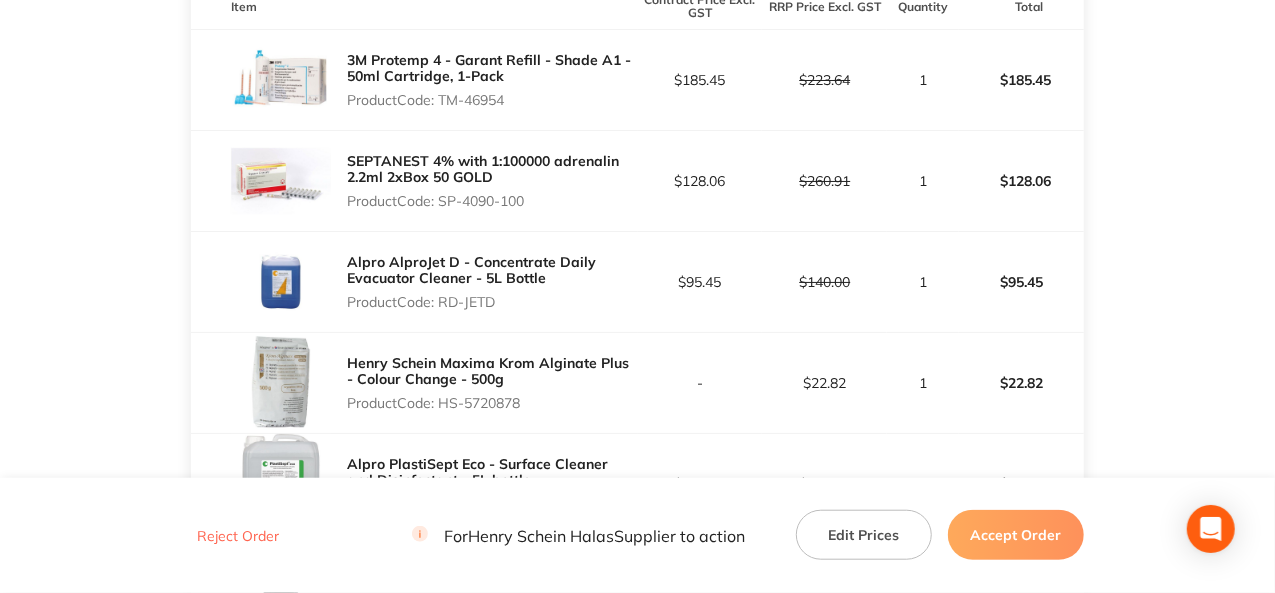 drag, startPoint x: 510, startPoint y: 97, endPoint x: 443, endPoint y: 101, distance: 67.11929 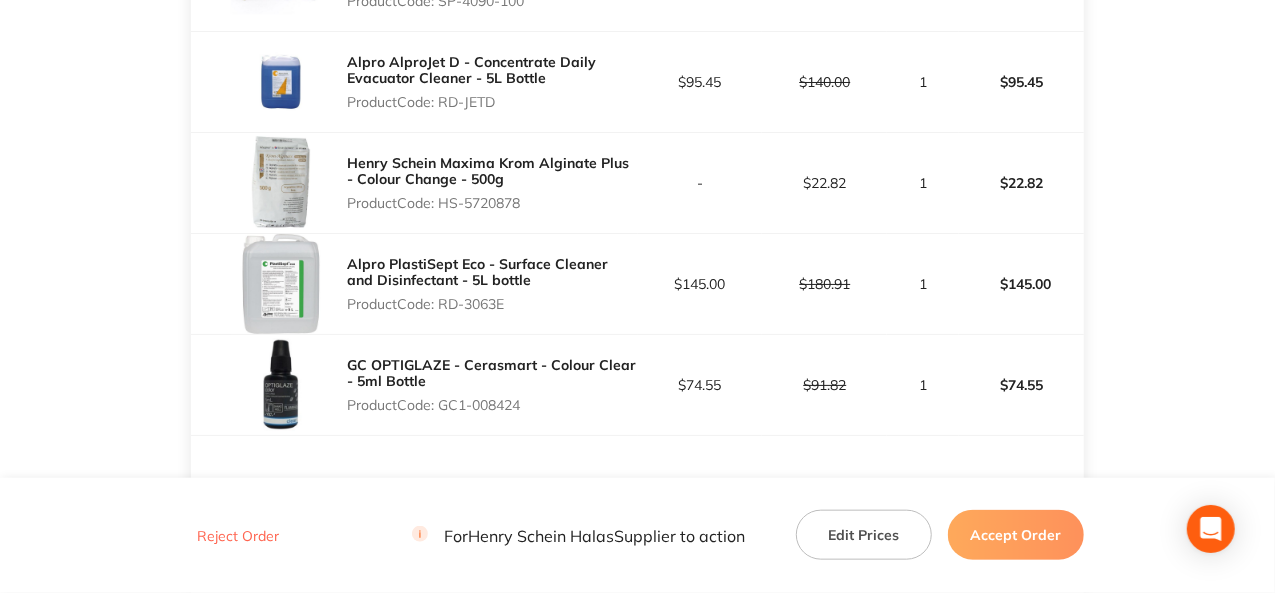 scroll, scrollTop: 900, scrollLeft: 0, axis: vertical 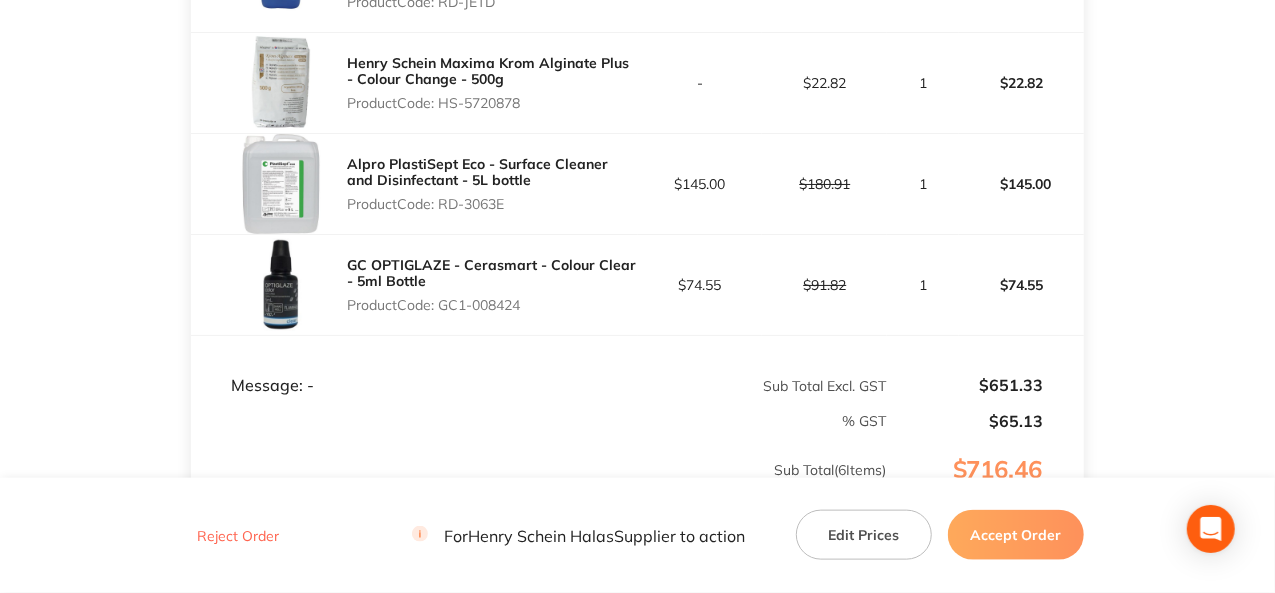 drag, startPoint x: 524, startPoint y: 97, endPoint x: 444, endPoint y: 107, distance: 80.622574 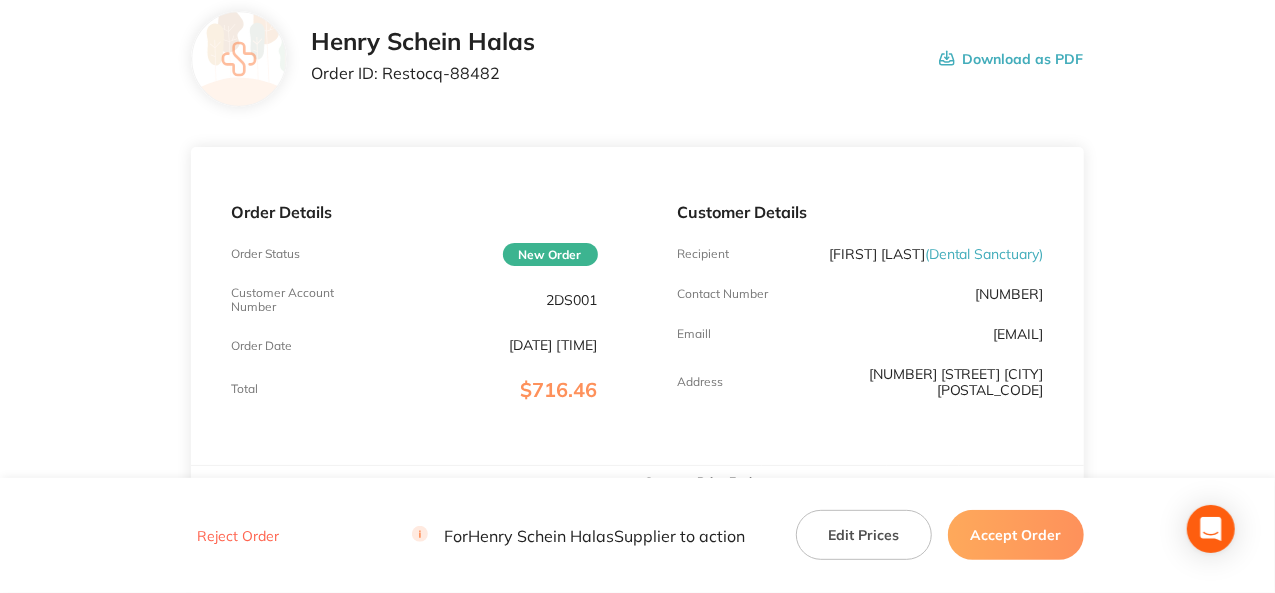 scroll, scrollTop: 100, scrollLeft: 0, axis: vertical 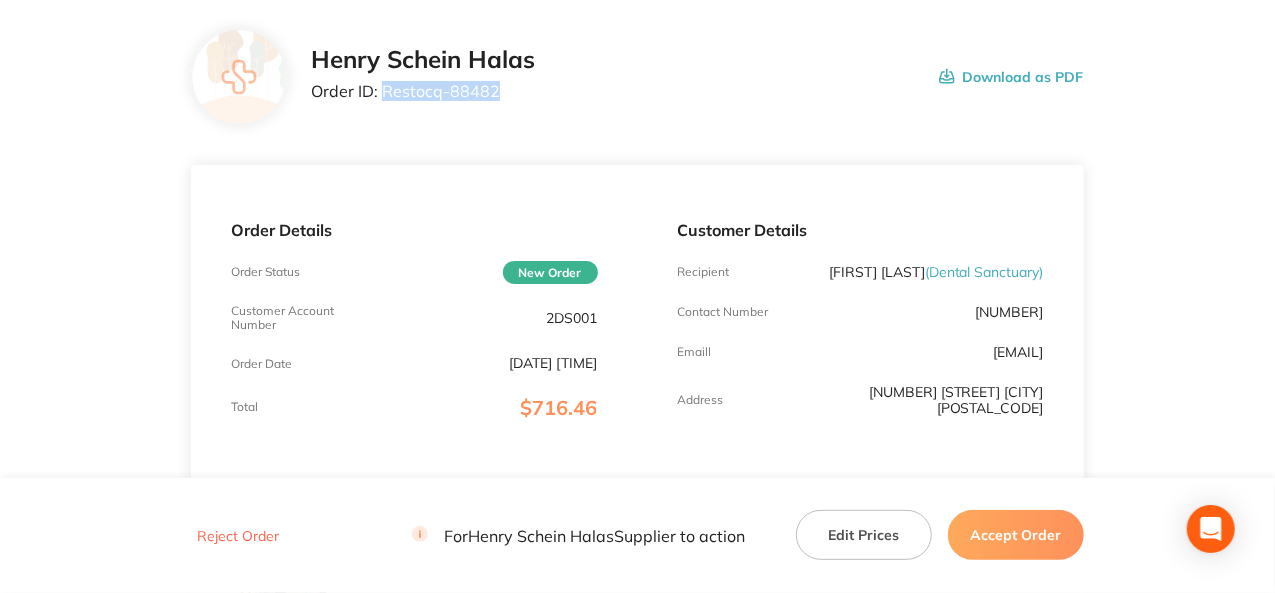 drag, startPoint x: 496, startPoint y: 93, endPoint x: 381, endPoint y: 103, distance: 115.43397 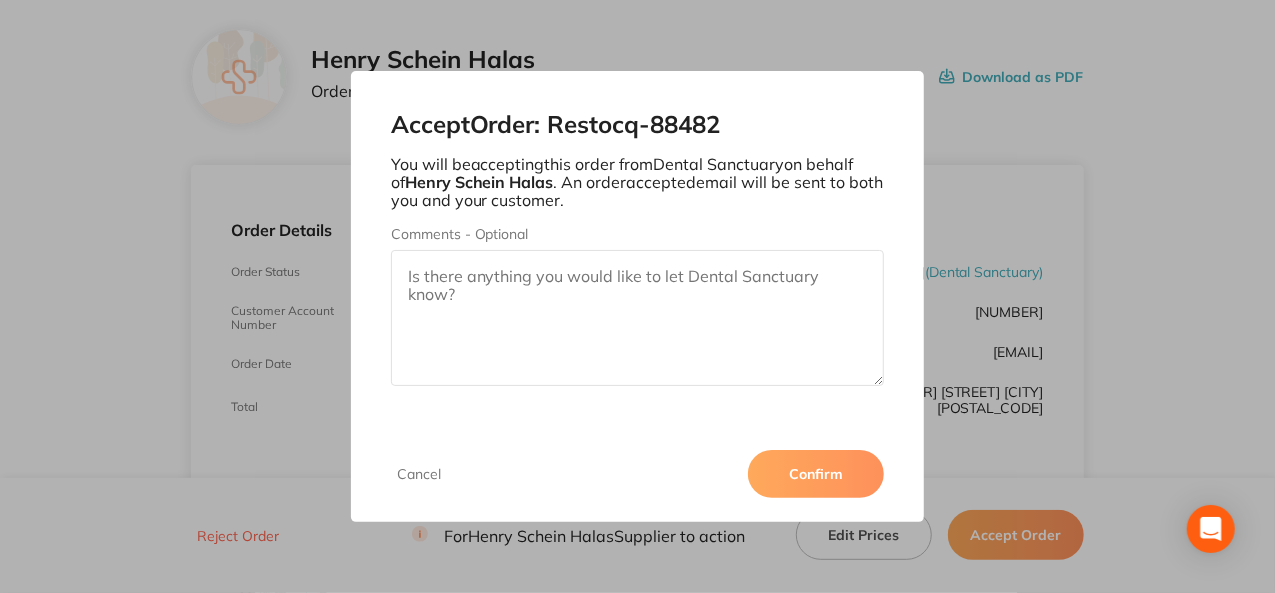 click on "Confirm" at bounding box center (816, 474) 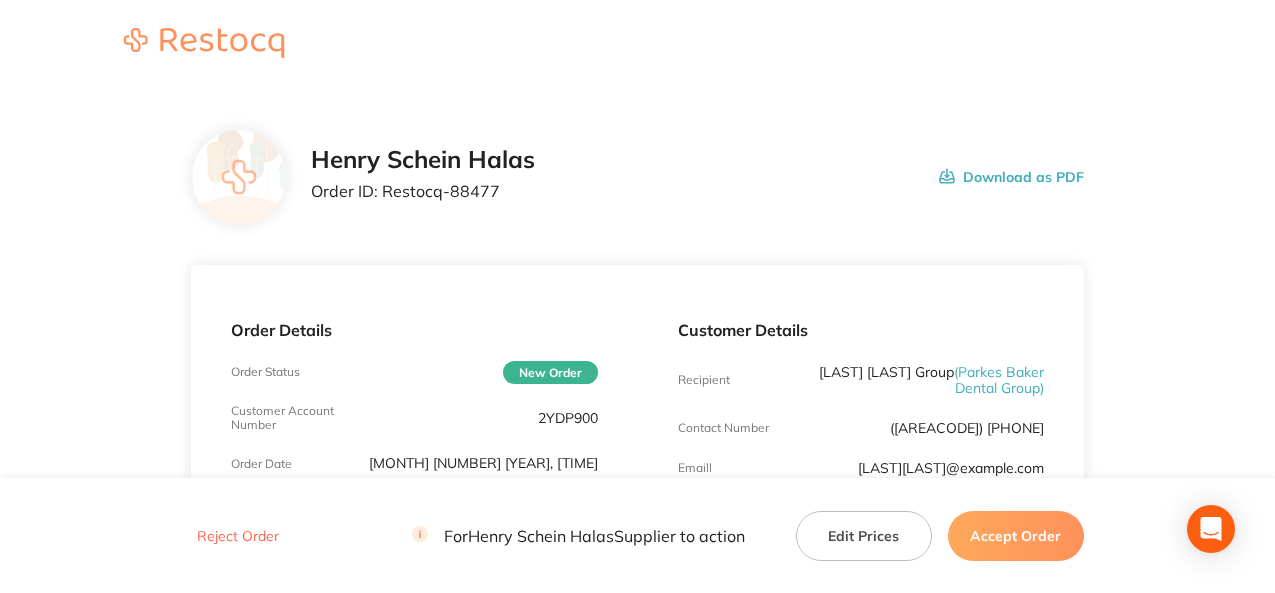 scroll, scrollTop: 0, scrollLeft: 0, axis: both 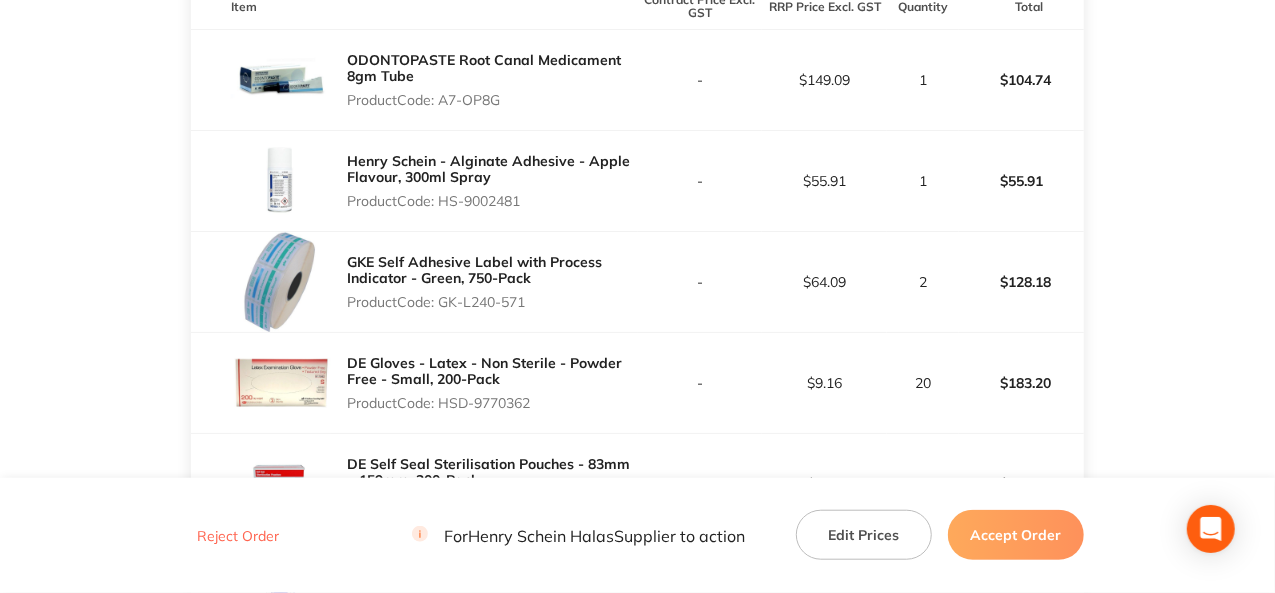 drag, startPoint x: 506, startPoint y: 104, endPoint x: 442, endPoint y: 95, distance: 64.629715 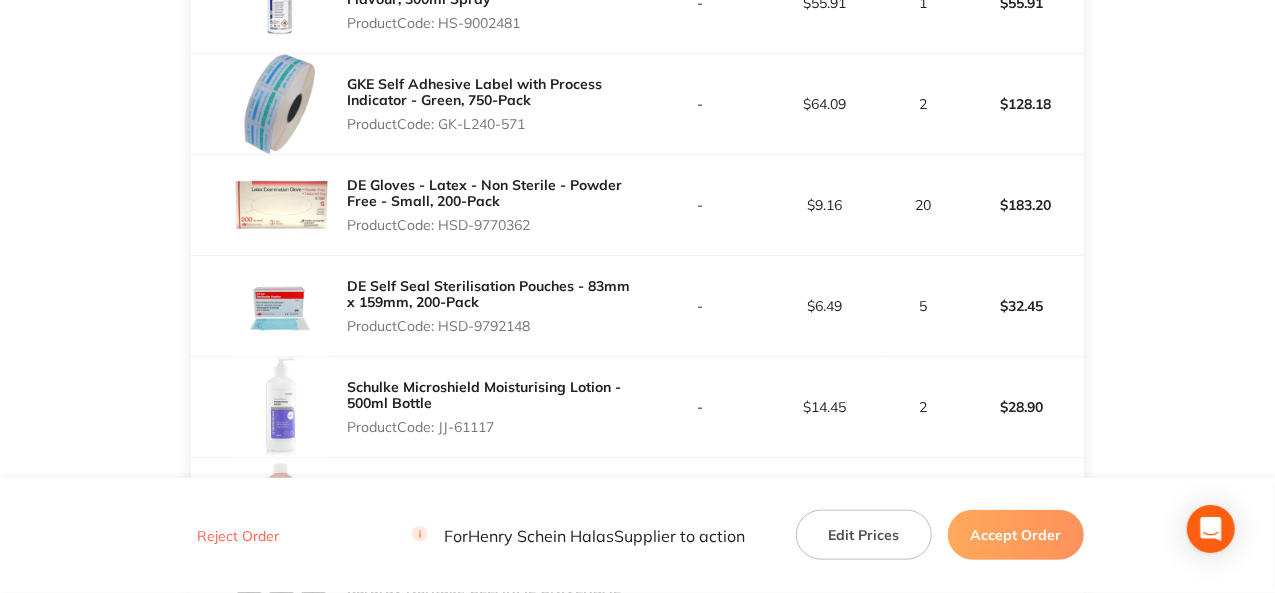 scroll, scrollTop: 800, scrollLeft: 0, axis: vertical 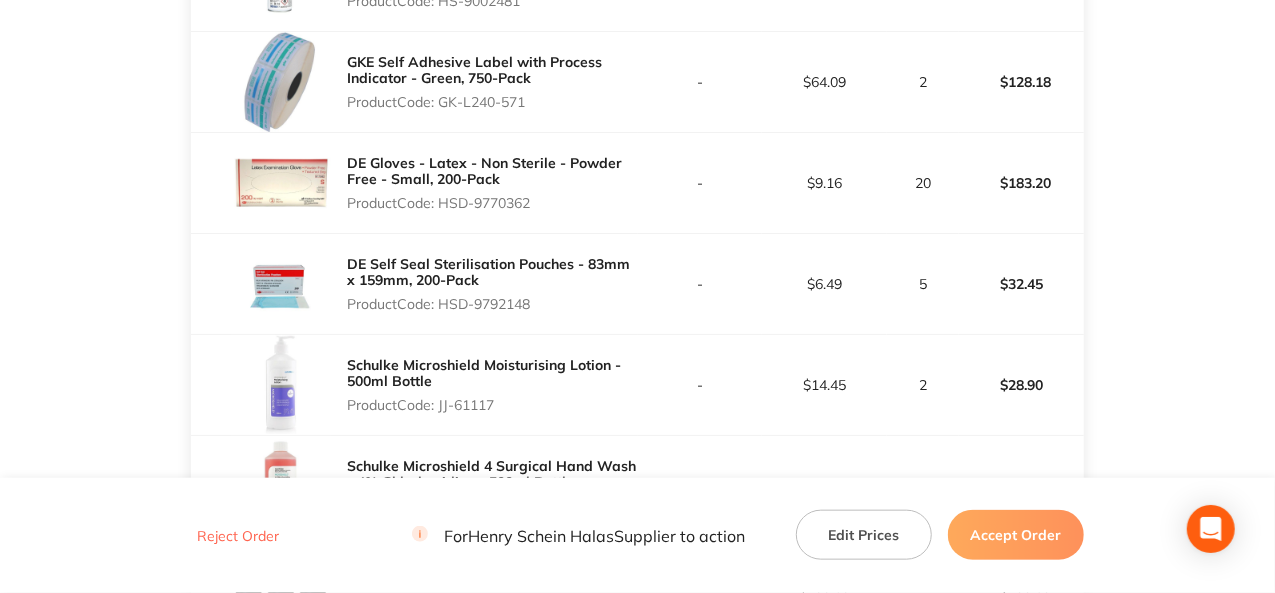 drag, startPoint x: 535, startPoint y: 202, endPoint x: 444, endPoint y: 203, distance: 91.00549 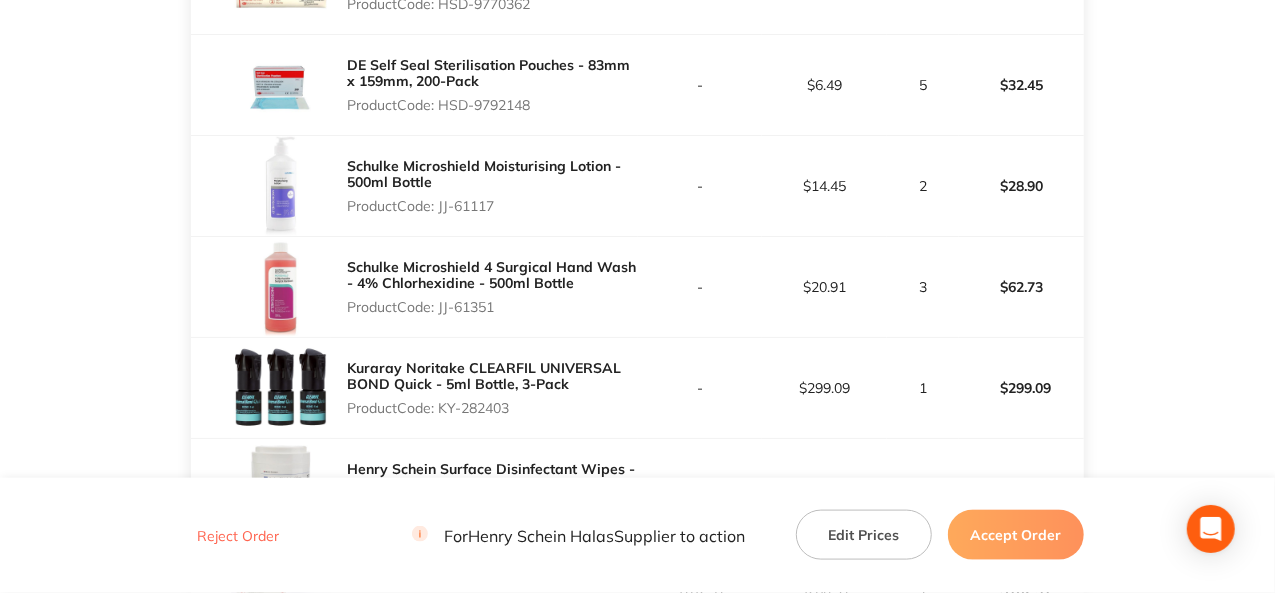 scroll, scrollTop: 1000, scrollLeft: 0, axis: vertical 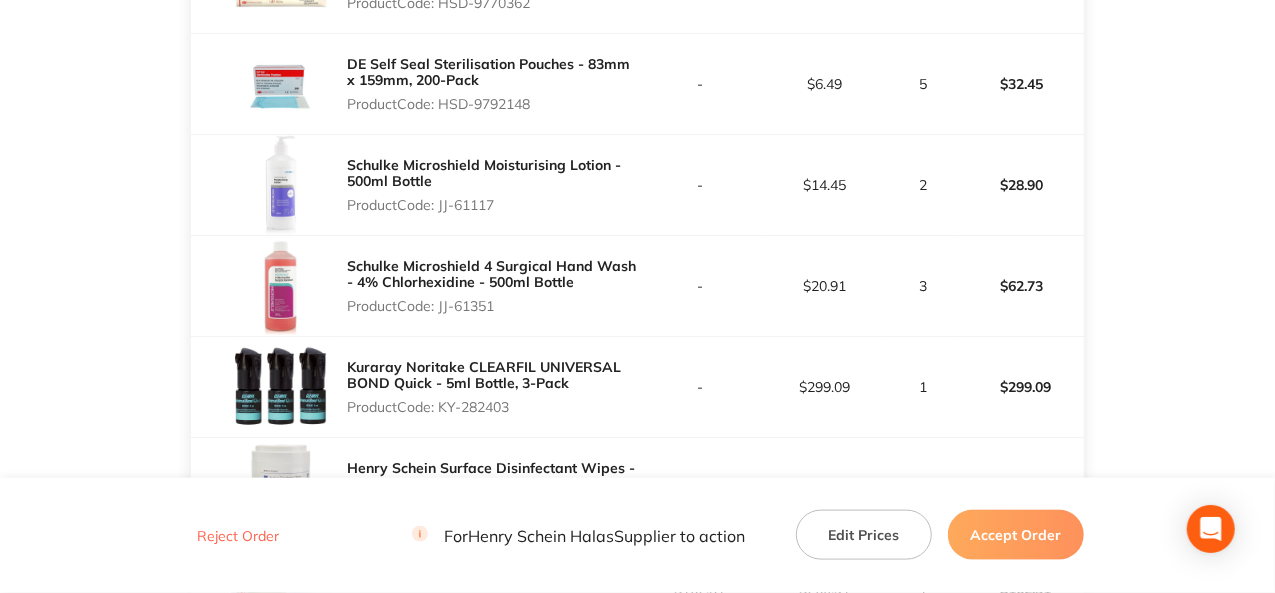 drag, startPoint x: 498, startPoint y: 196, endPoint x: 441, endPoint y: 201, distance: 57.21888 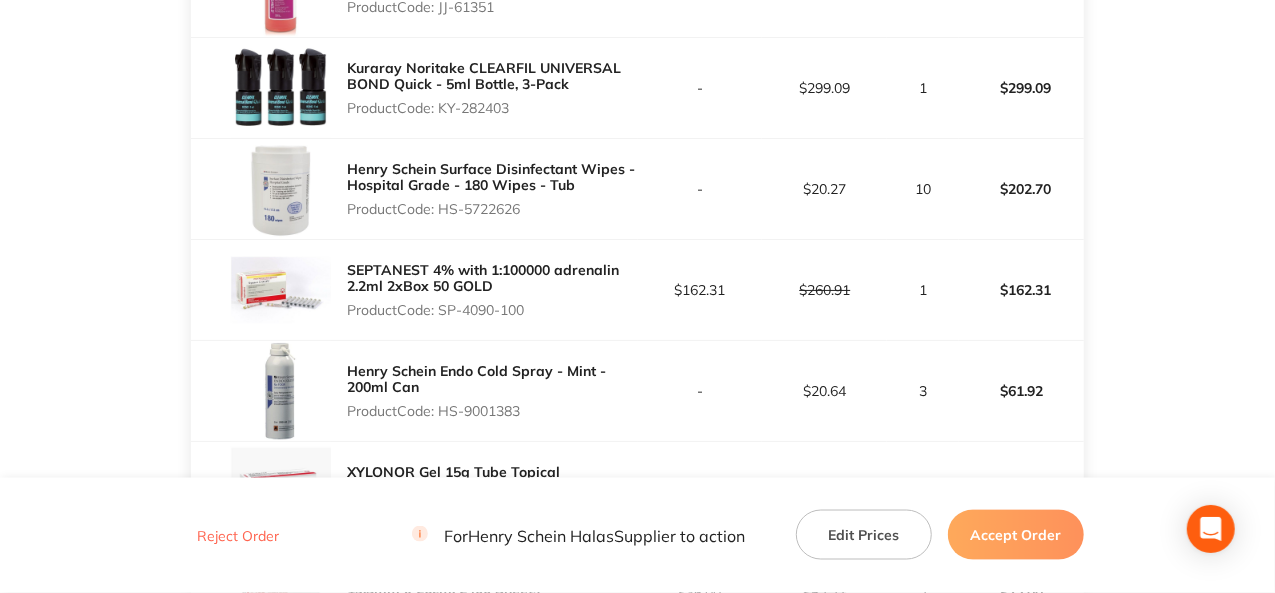 scroll, scrollTop: 1300, scrollLeft: 0, axis: vertical 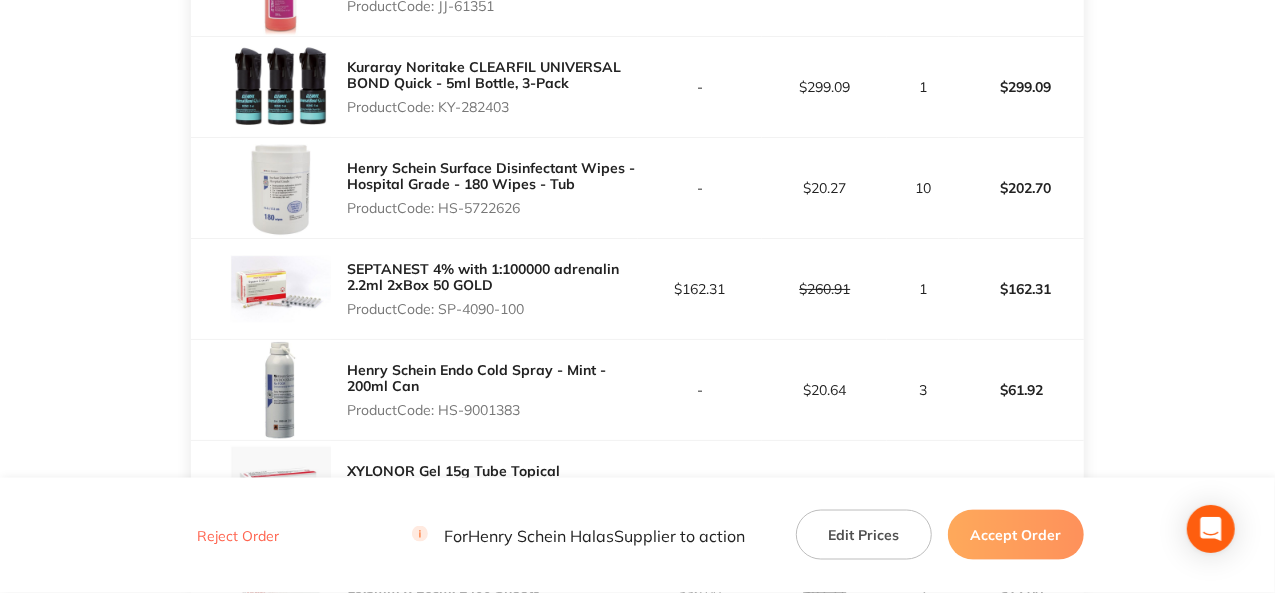 drag, startPoint x: 518, startPoint y: 107, endPoint x: 440, endPoint y: 105, distance: 78.025635 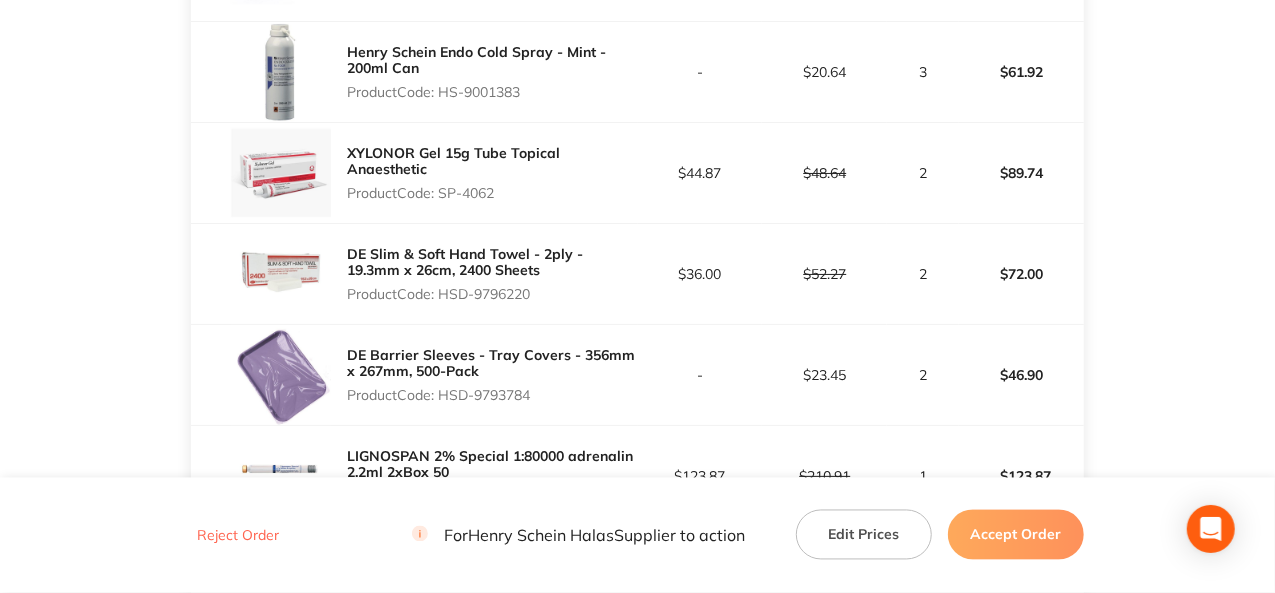 scroll, scrollTop: 1600, scrollLeft: 0, axis: vertical 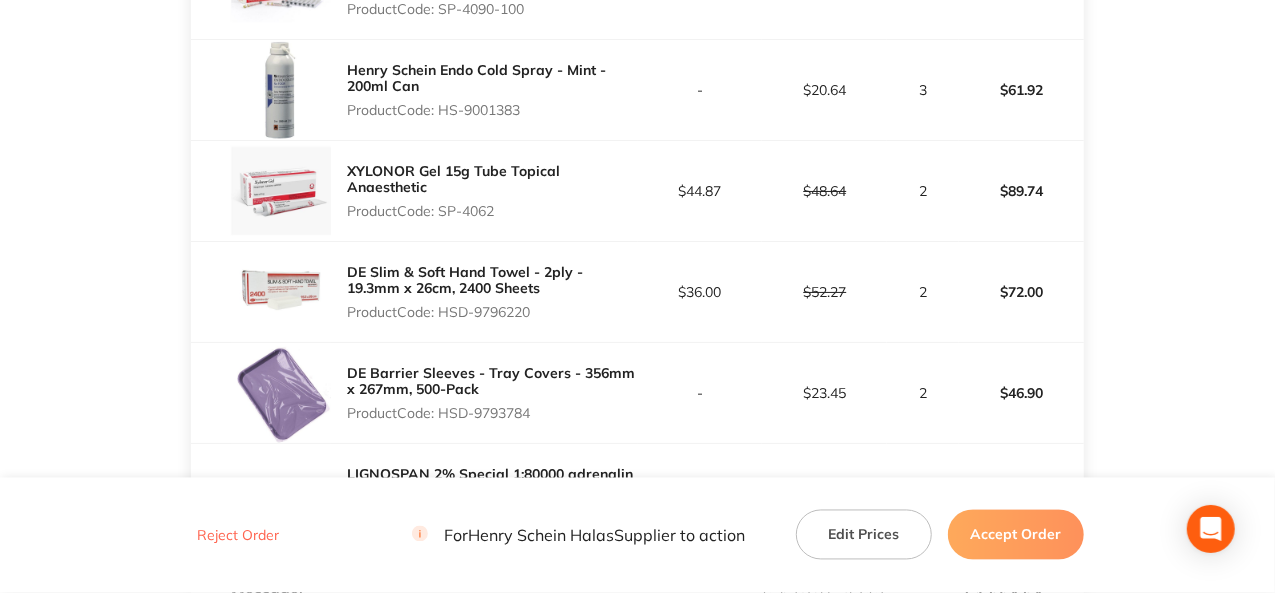 drag, startPoint x: 523, startPoint y: 110, endPoint x: 444, endPoint y: 111, distance: 79.00633 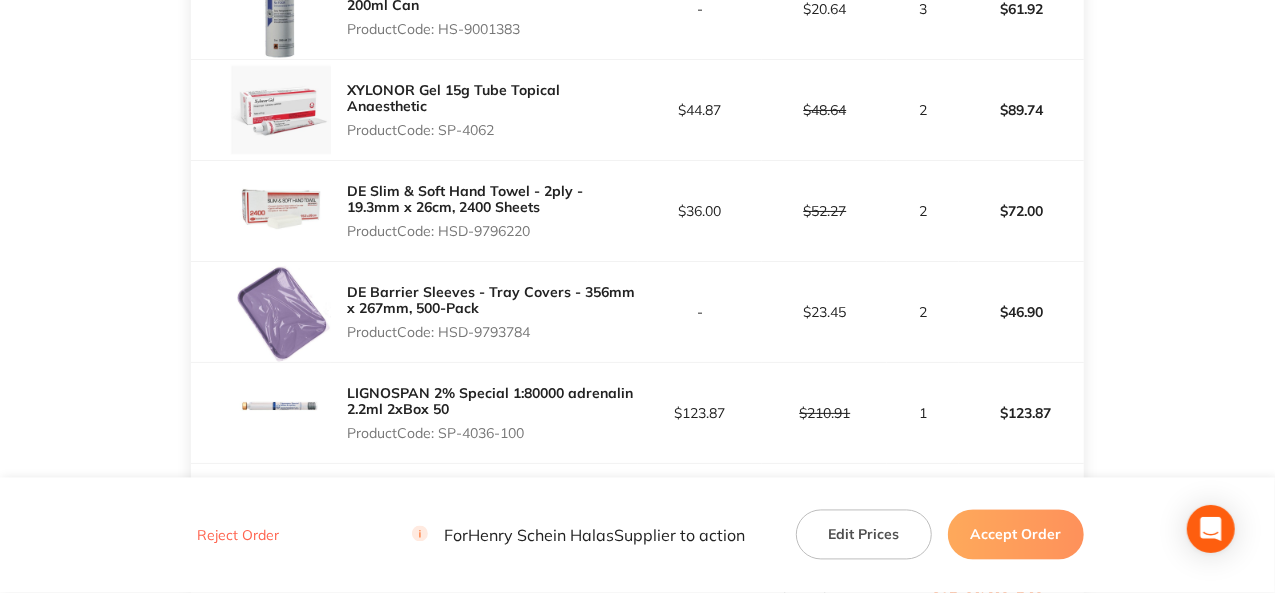 scroll, scrollTop: 1700, scrollLeft: 0, axis: vertical 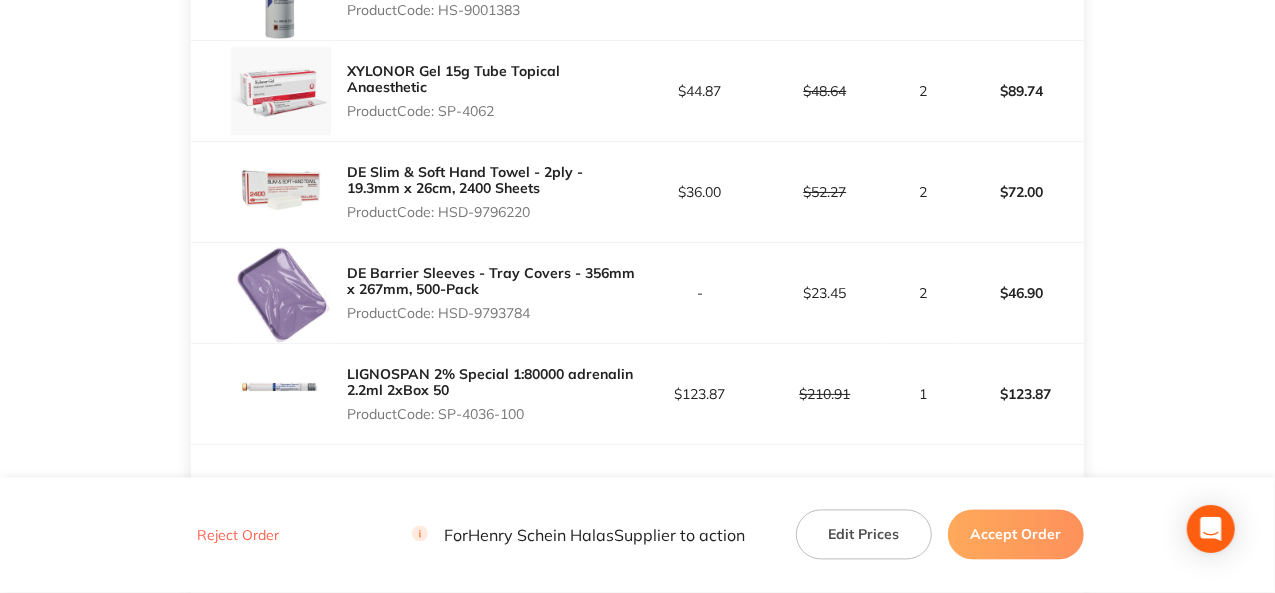 drag, startPoint x: 527, startPoint y: 407, endPoint x: 445, endPoint y: 409, distance: 82.02438 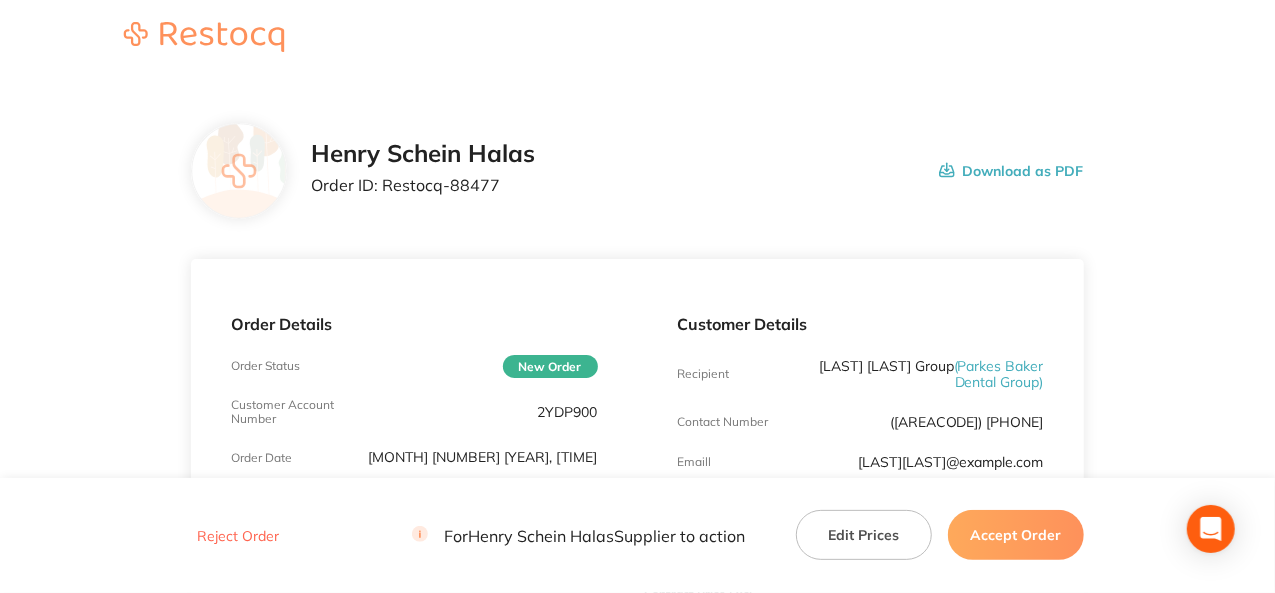 scroll, scrollTop: 0, scrollLeft: 0, axis: both 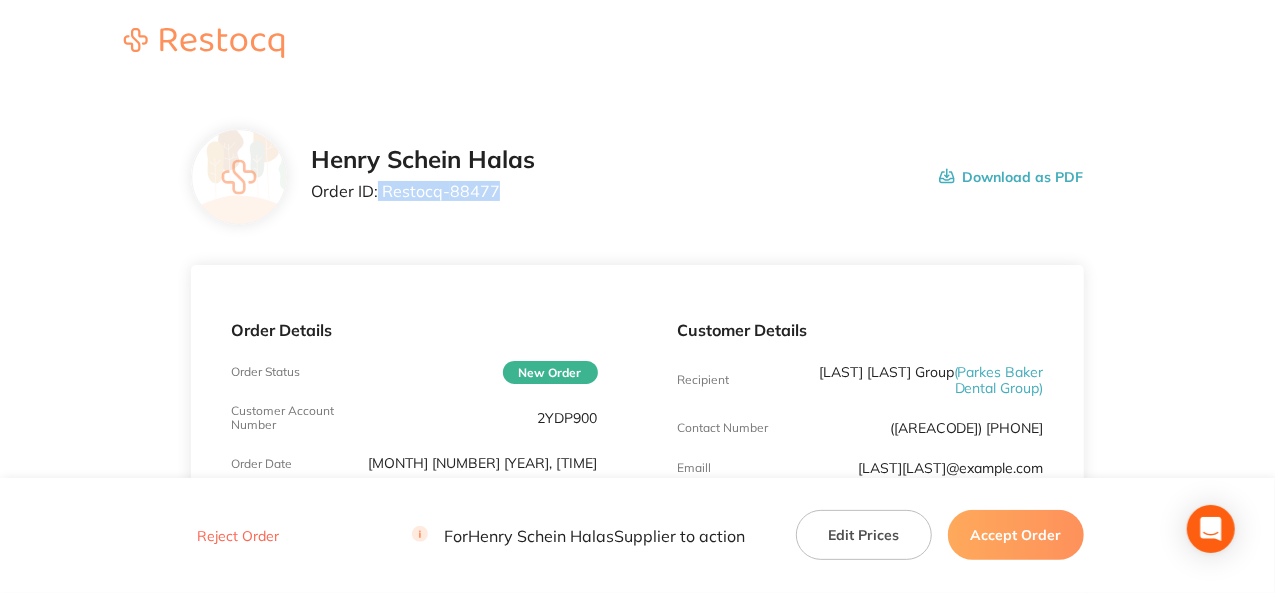 drag, startPoint x: 495, startPoint y: 185, endPoint x: 377, endPoint y: 193, distance: 118.270874 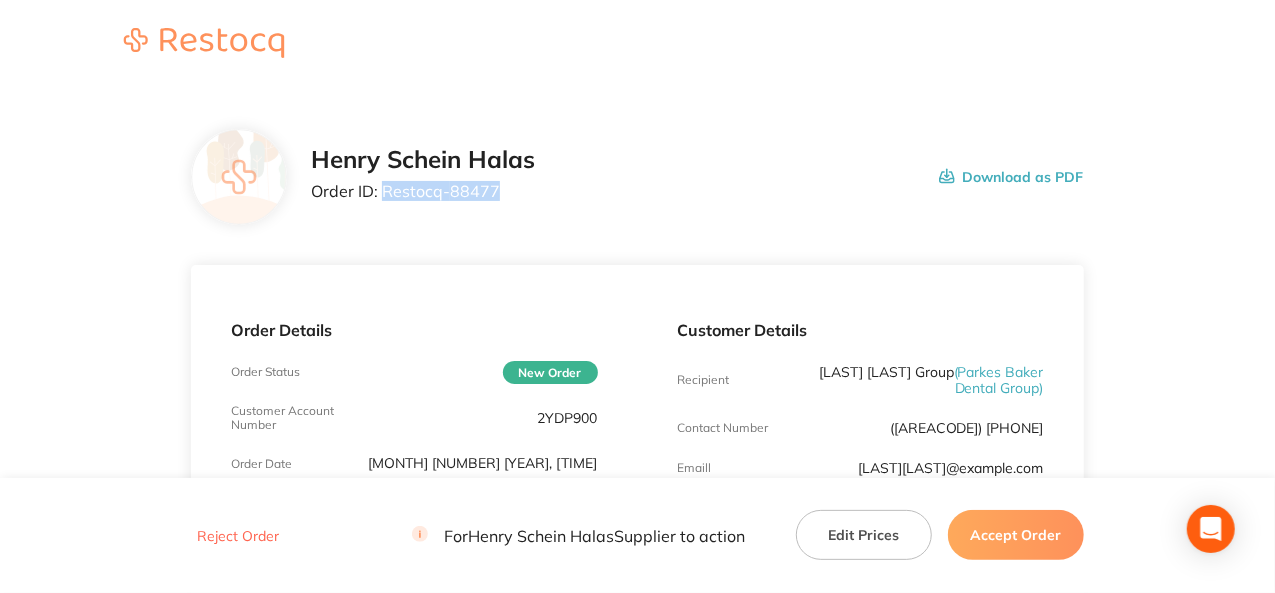 drag, startPoint x: 495, startPoint y: 190, endPoint x: 381, endPoint y: 198, distance: 114.28036 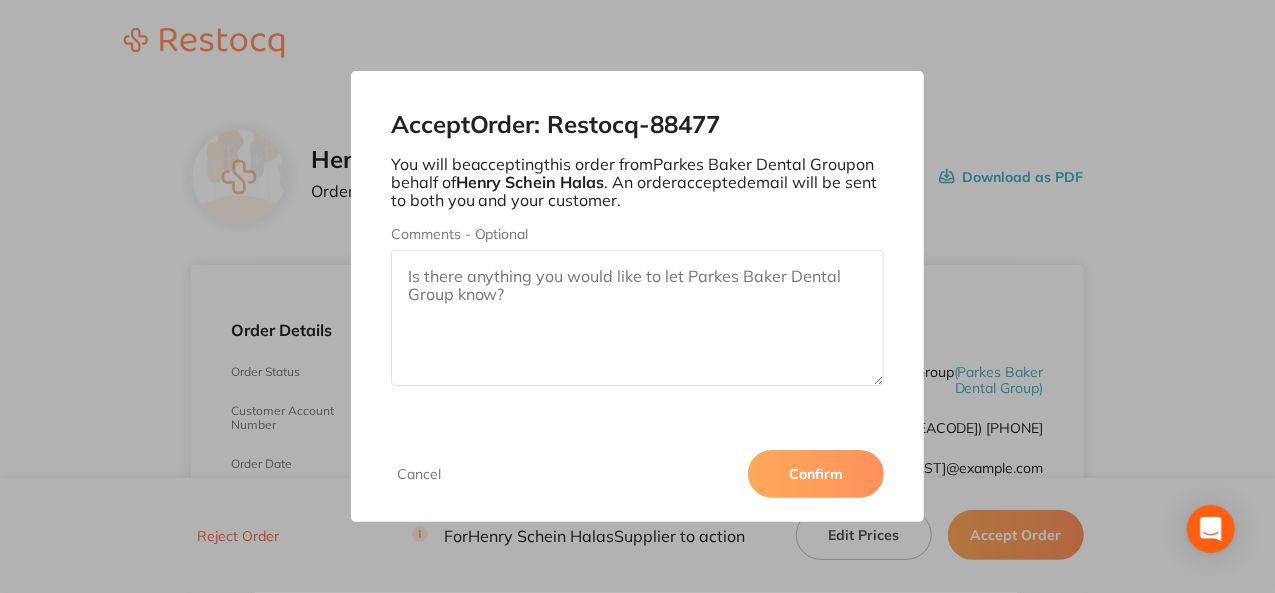 click on "Confirm" at bounding box center [816, 474] 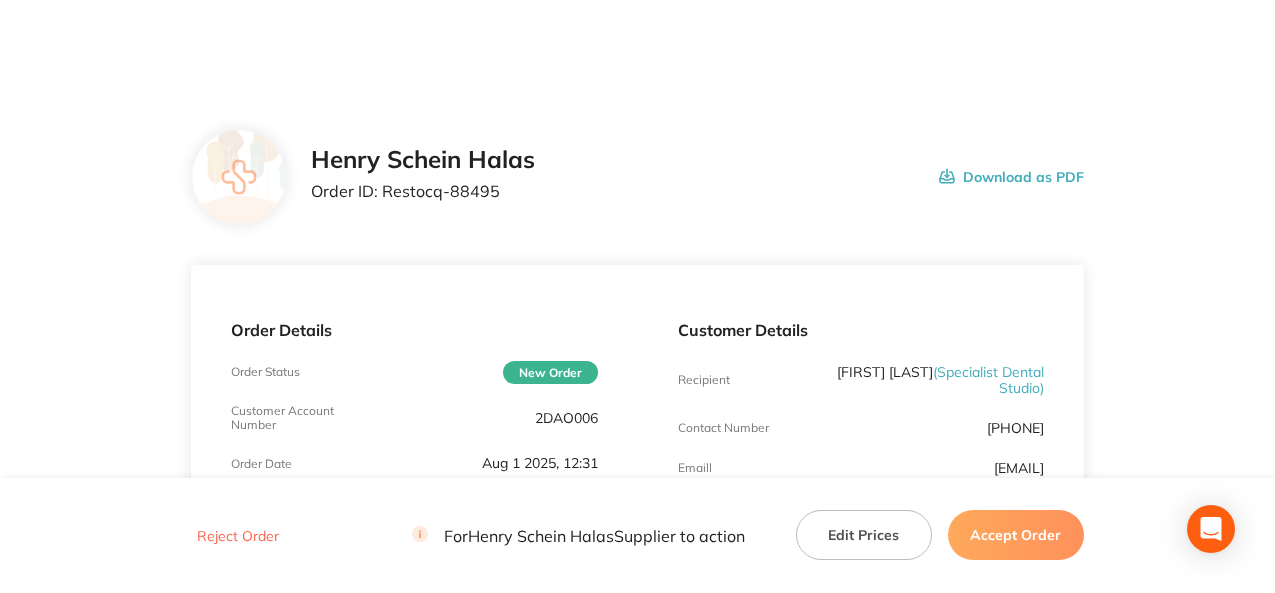 scroll, scrollTop: 0, scrollLeft: 0, axis: both 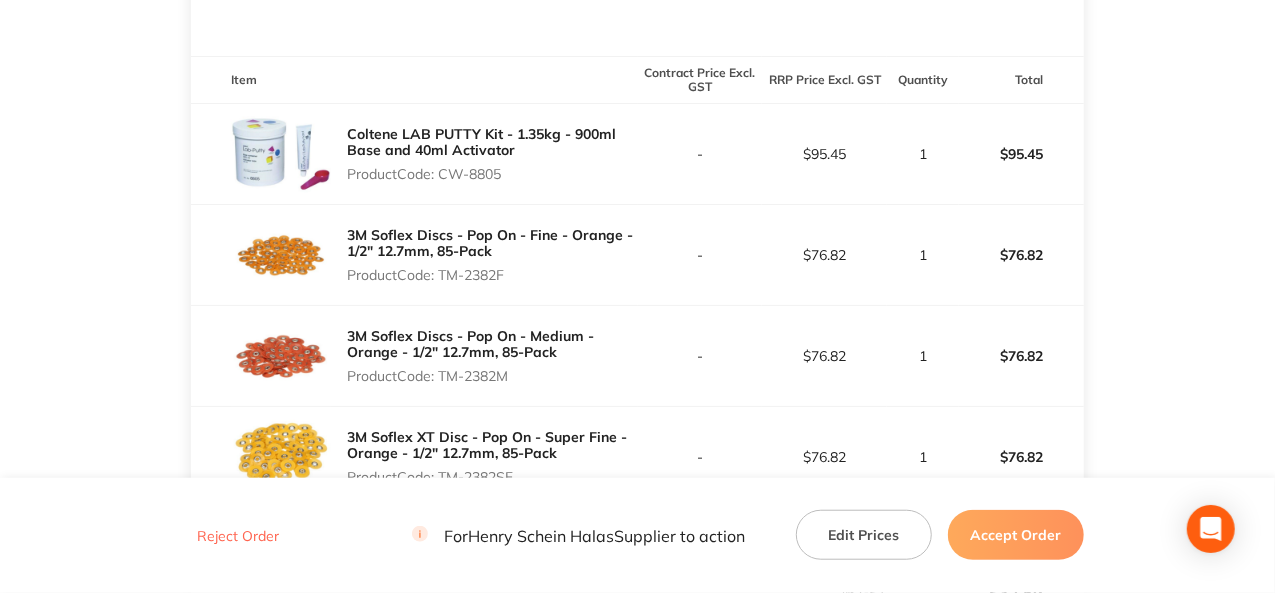 drag, startPoint x: 507, startPoint y: 163, endPoint x: 440, endPoint y: 160, distance: 67.06713 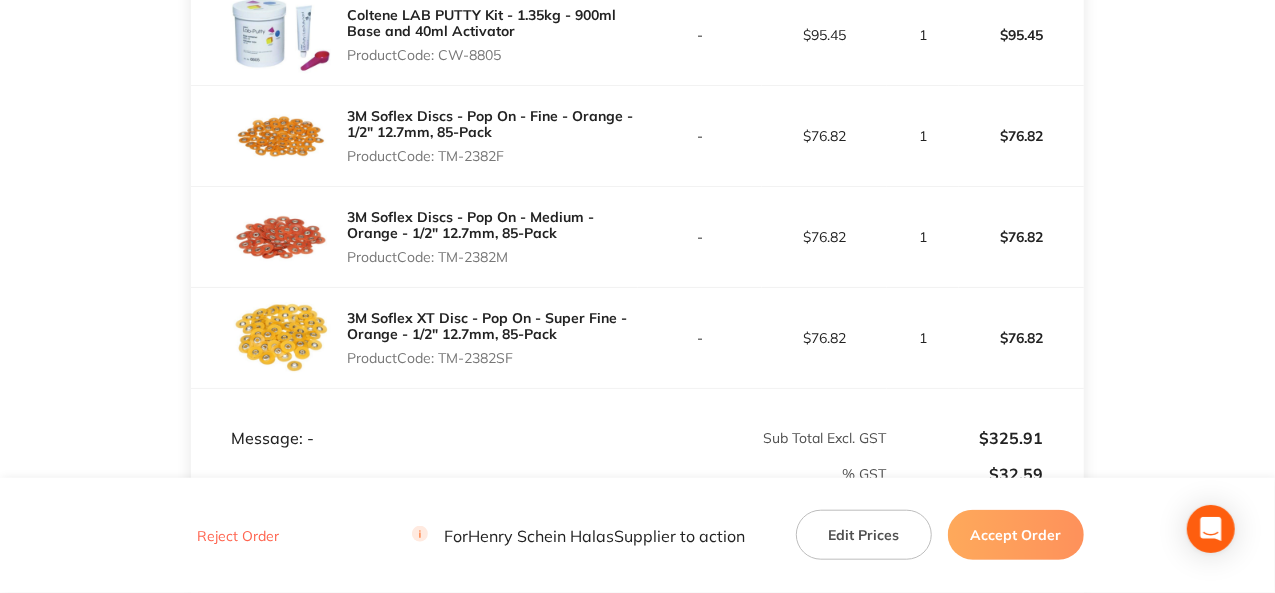 scroll, scrollTop: 740, scrollLeft: 0, axis: vertical 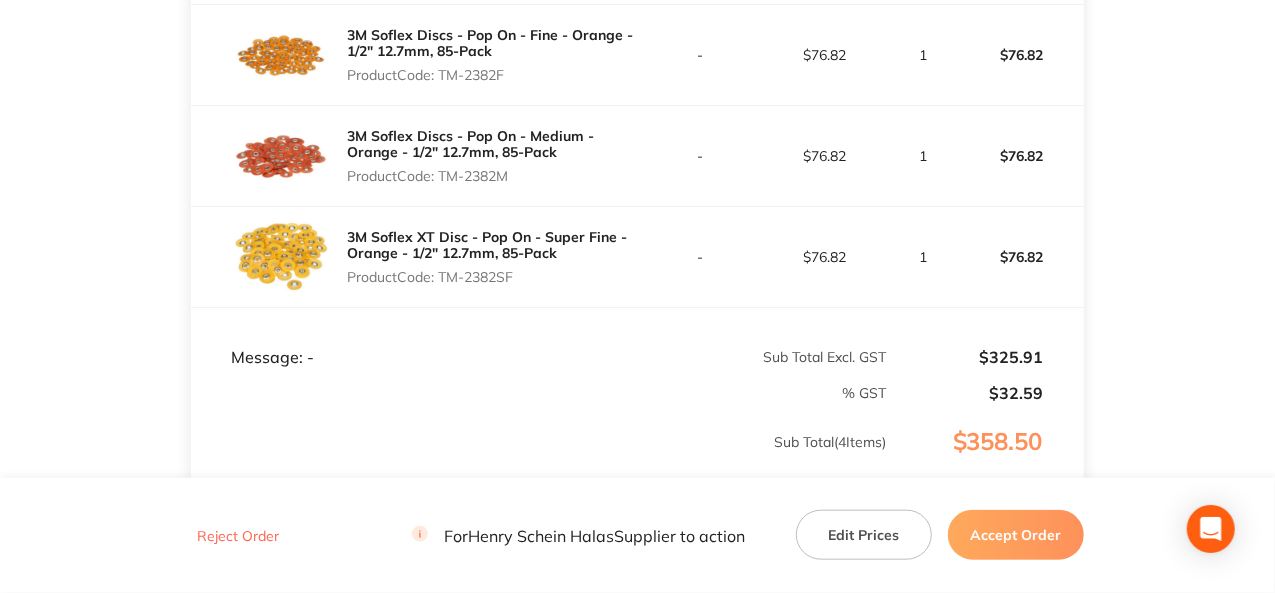 drag, startPoint x: 518, startPoint y: 259, endPoint x: 444, endPoint y: 267, distance: 74.431175 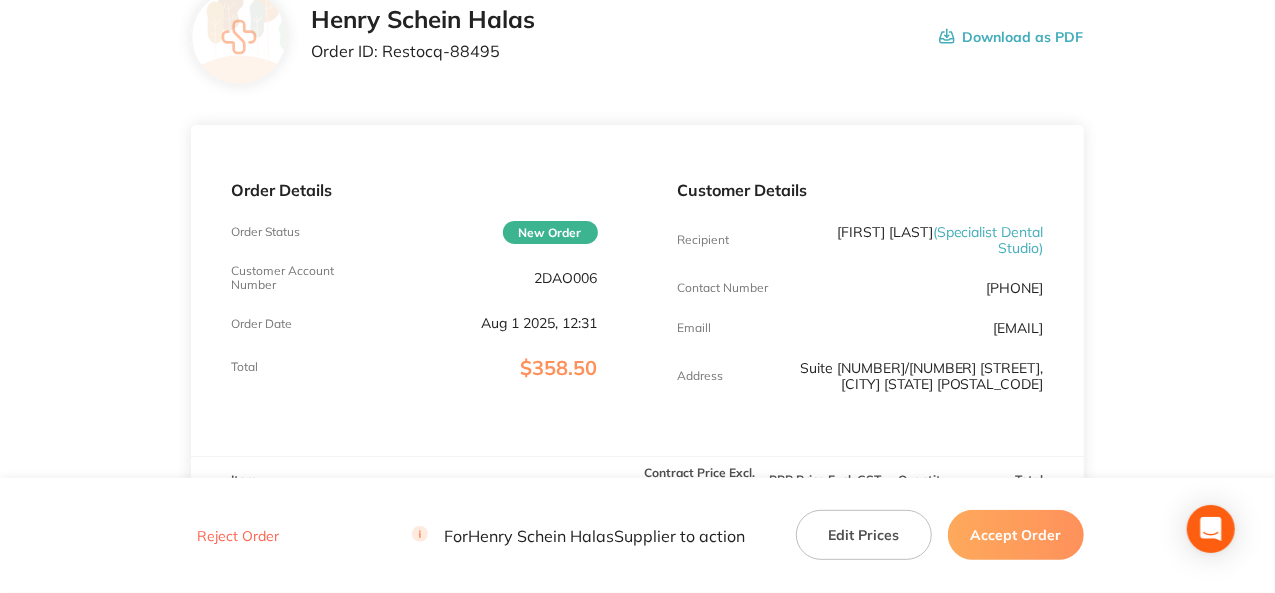 scroll, scrollTop: 140, scrollLeft: 0, axis: vertical 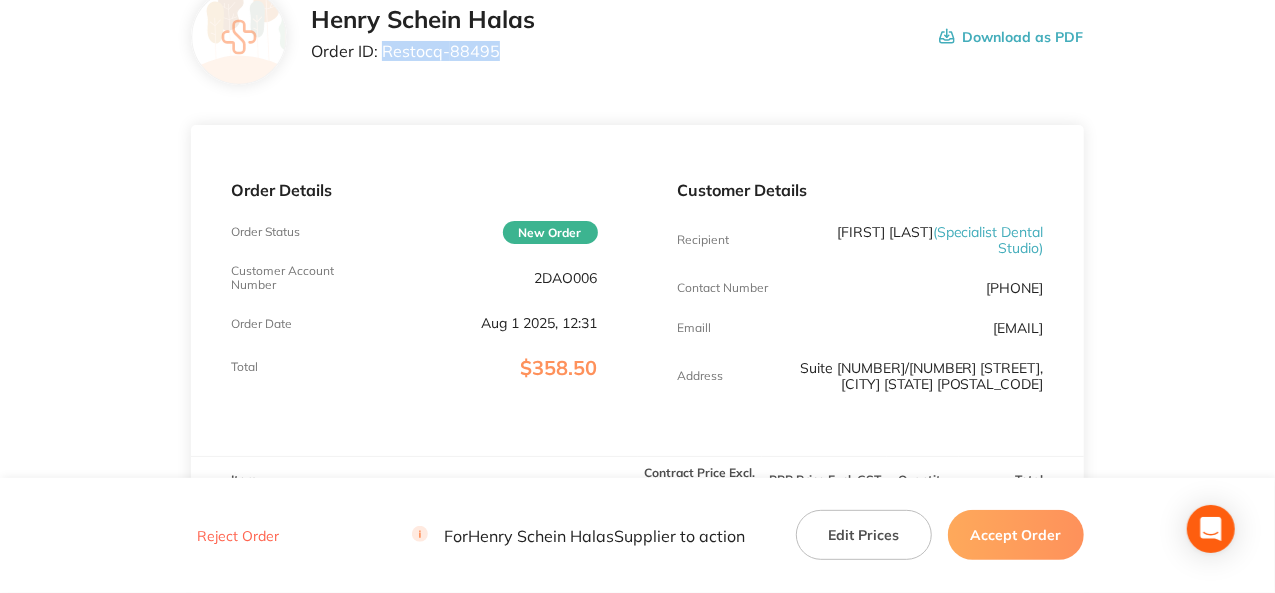 drag, startPoint x: 496, startPoint y: 51, endPoint x: 386, endPoint y: 53, distance: 110.01818 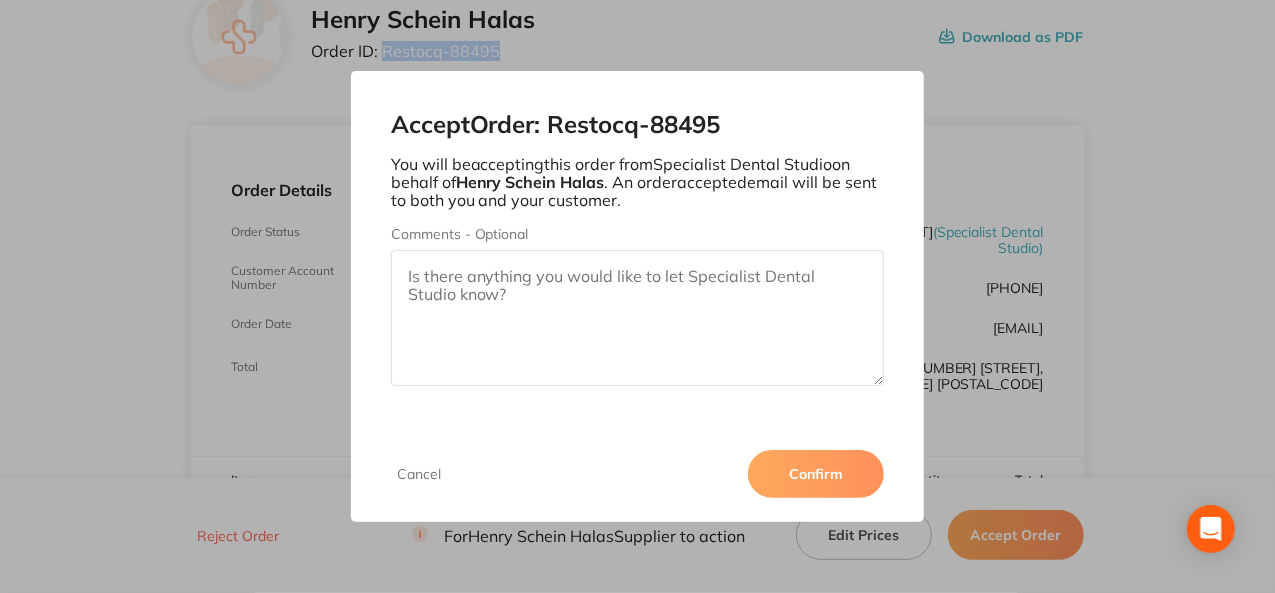 click on "Confirm" at bounding box center (816, 474) 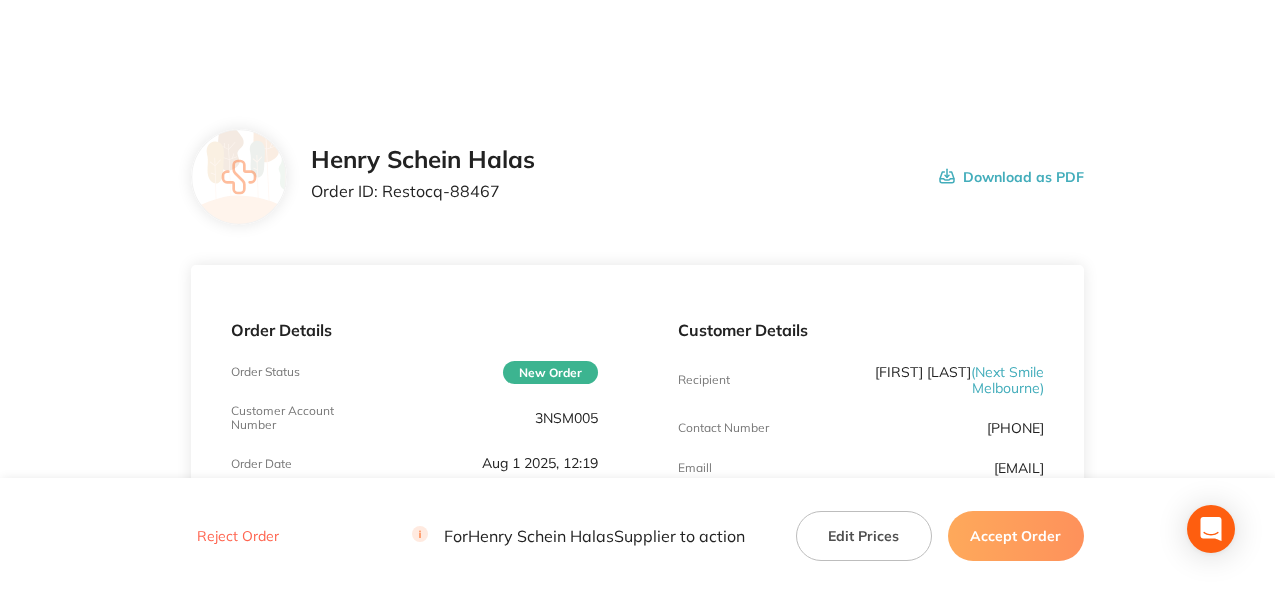 scroll, scrollTop: 0, scrollLeft: 0, axis: both 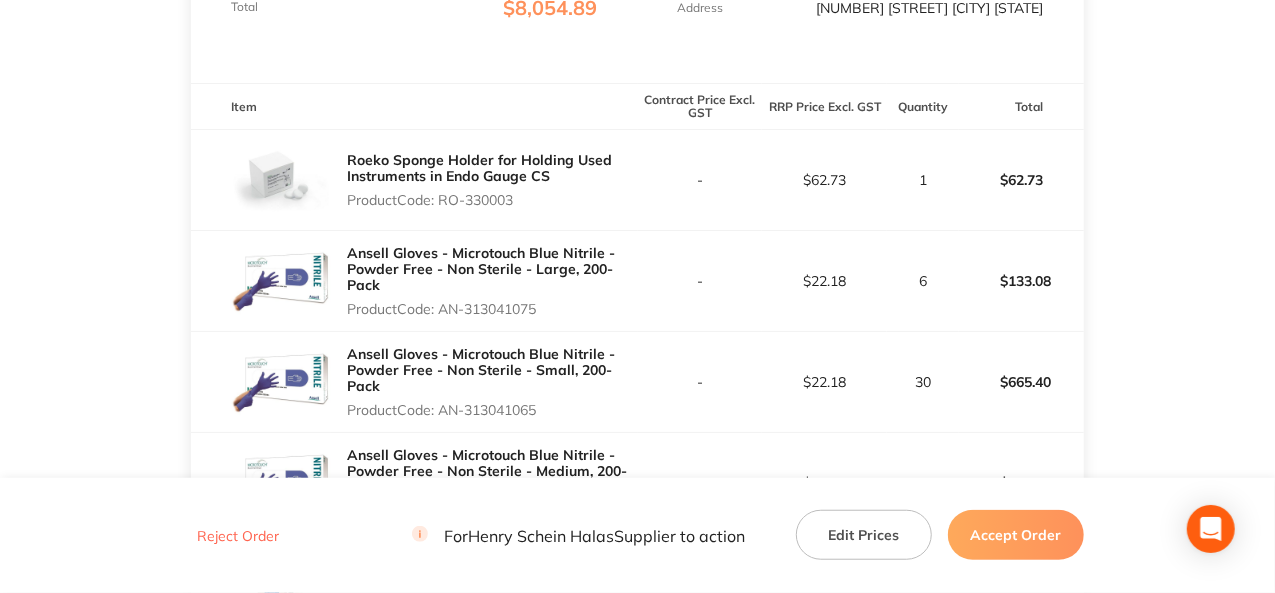 drag, startPoint x: 516, startPoint y: 200, endPoint x: 445, endPoint y: 195, distance: 71.17584 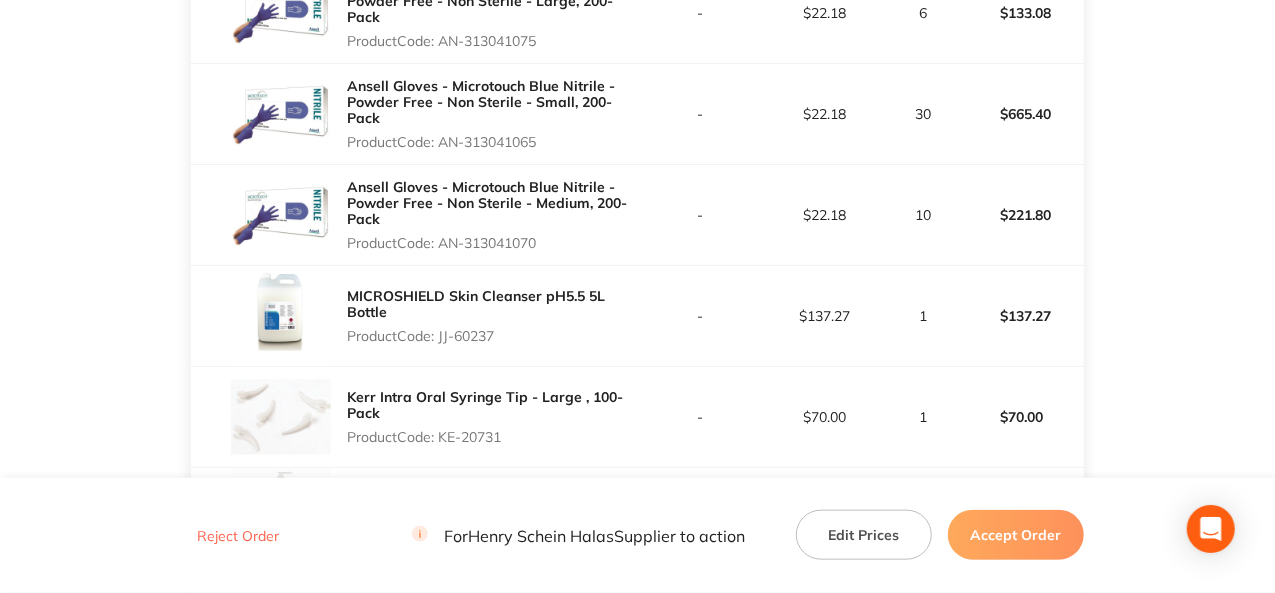 scroll, scrollTop: 800, scrollLeft: 0, axis: vertical 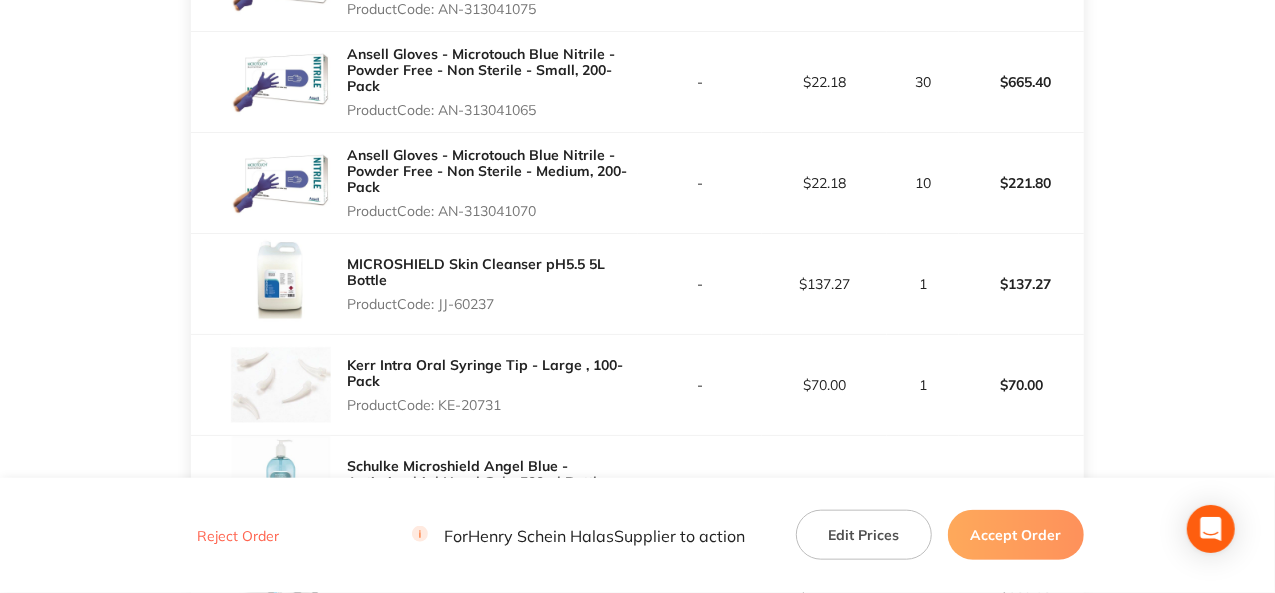 drag, startPoint x: 542, startPoint y: 213, endPoint x: 446, endPoint y: 208, distance: 96.13012 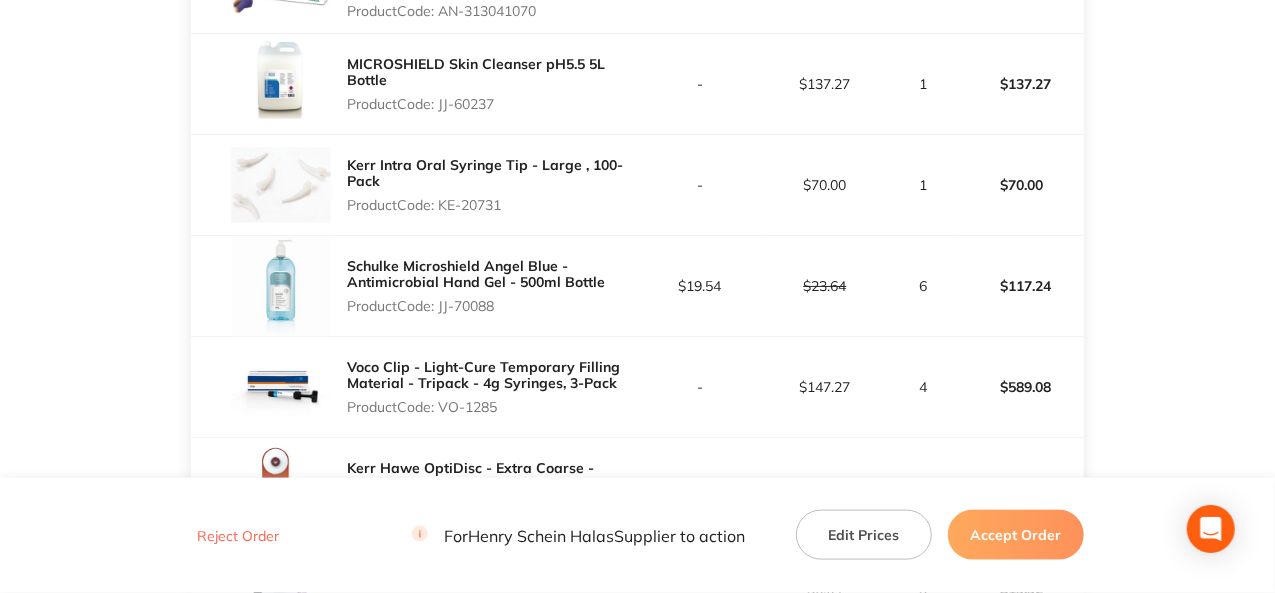 drag, startPoint x: 496, startPoint y: 100, endPoint x: 440, endPoint y: 105, distance: 56.22277 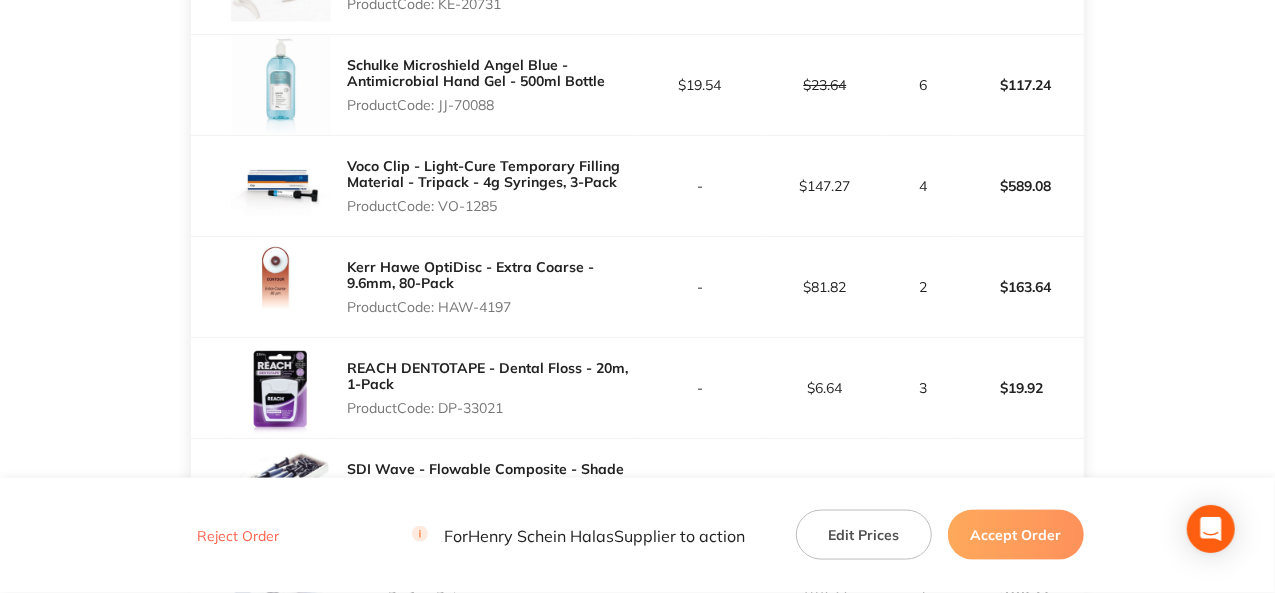 scroll, scrollTop: 1300, scrollLeft: 0, axis: vertical 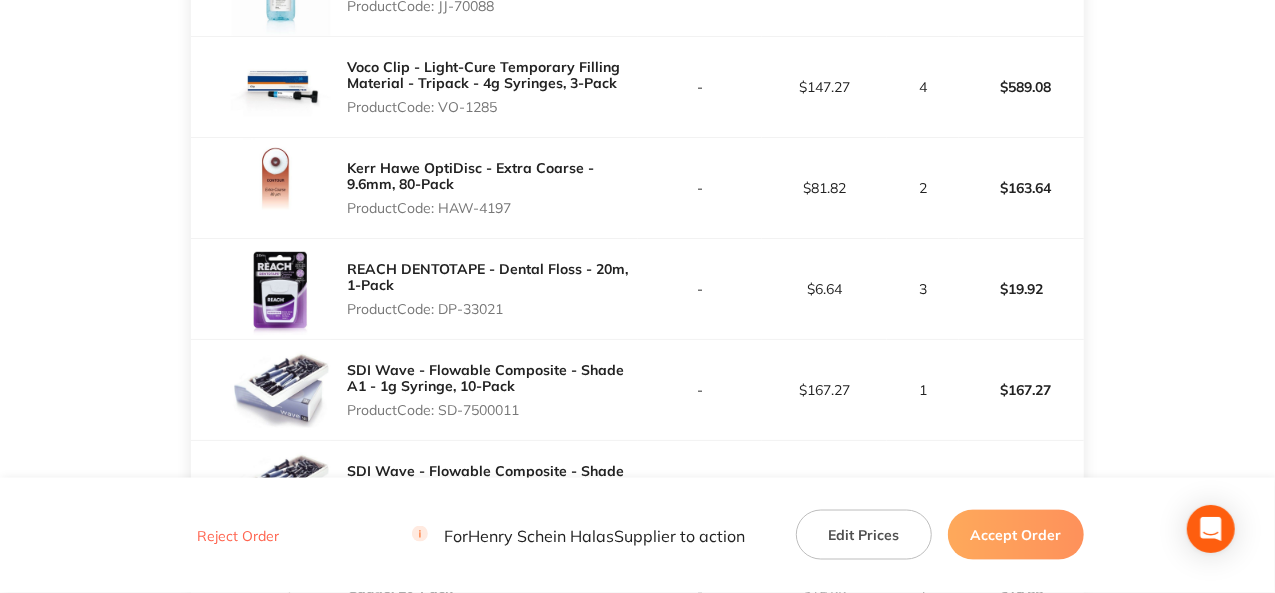 drag, startPoint x: 500, startPoint y: 109, endPoint x: 444, endPoint y: 104, distance: 56.22277 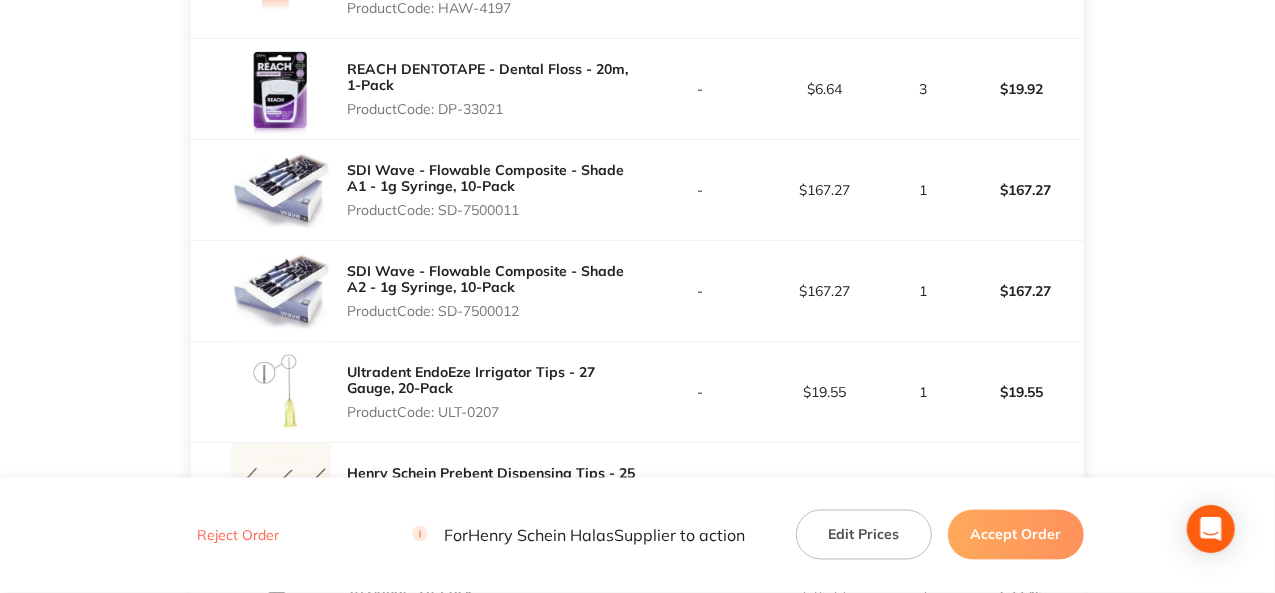 drag, startPoint x: 522, startPoint y: 204, endPoint x: 441, endPoint y: 211, distance: 81.3019 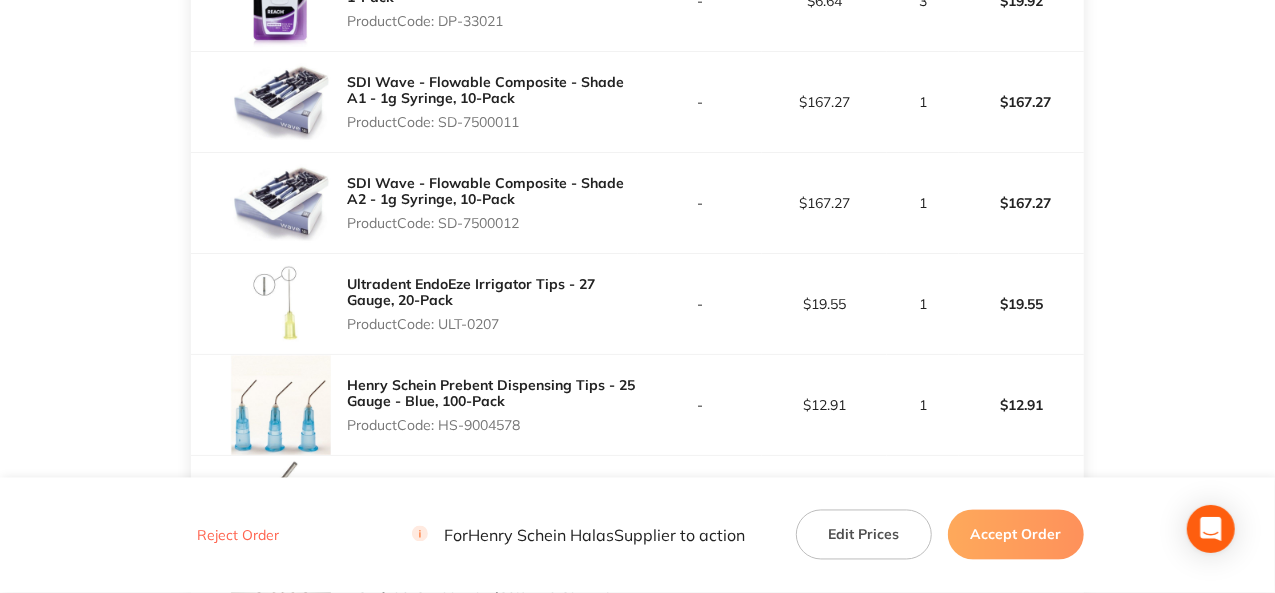 scroll, scrollTop: 1700, scrollLeft: 0, axis: vertical 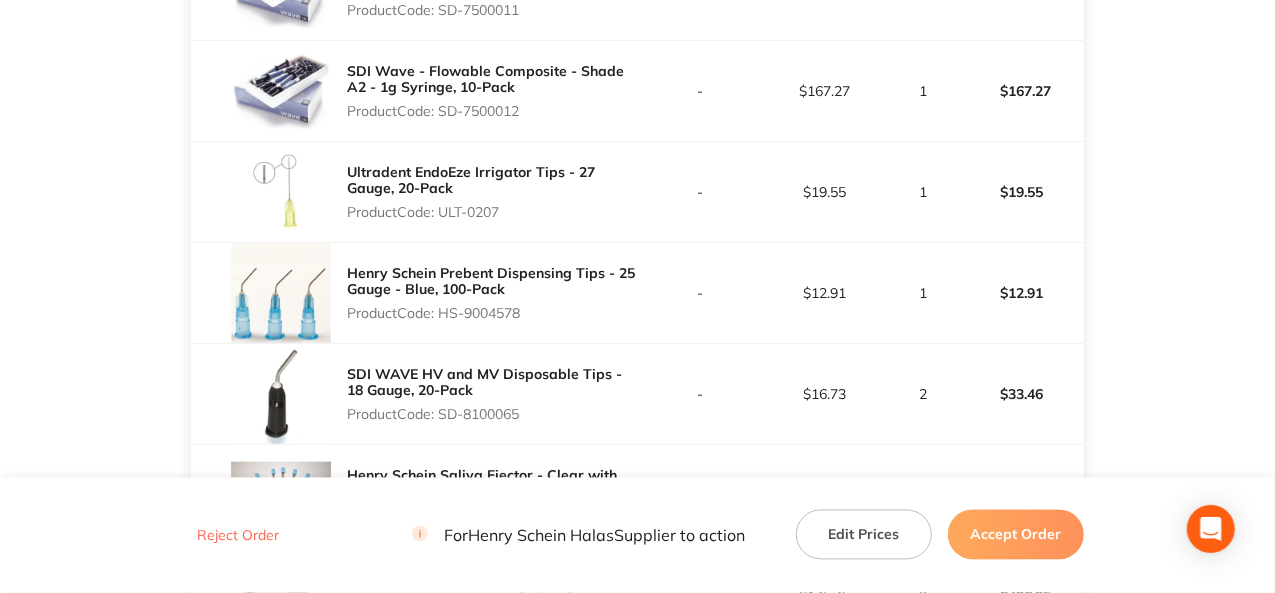 drag, startPoint x: 501, startPoint y: 208, endPoint x: 443, endPoint y: 211, distance: 58.077534 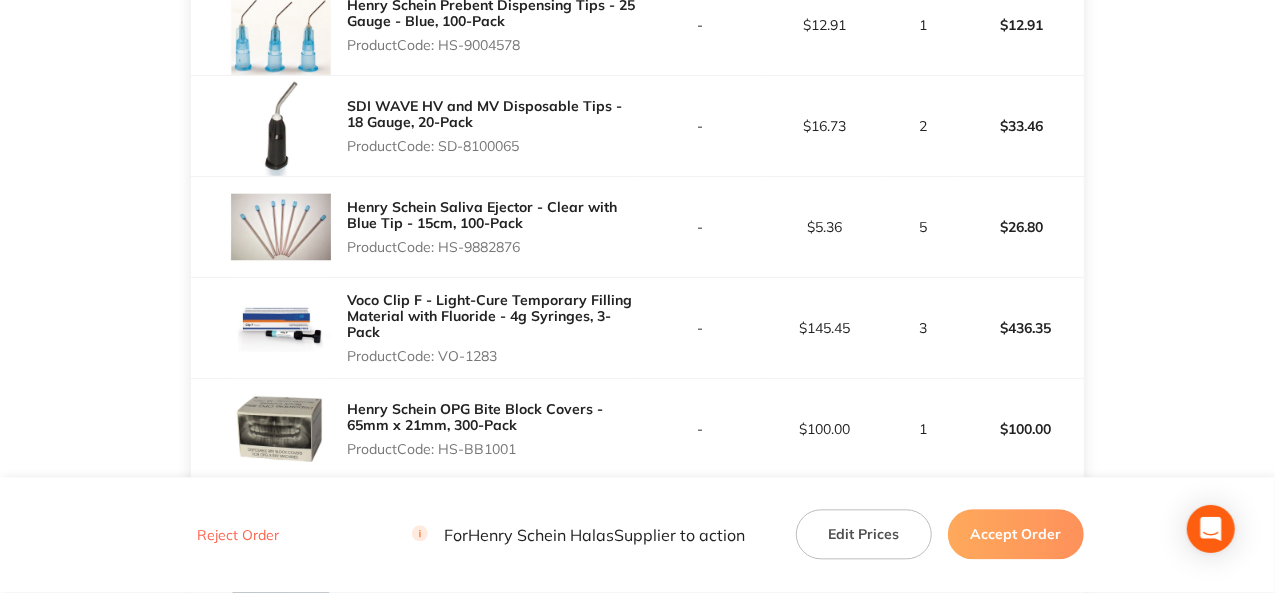 scroll, scrollTop: 2000, scrollLeft: 0, axis: vertical 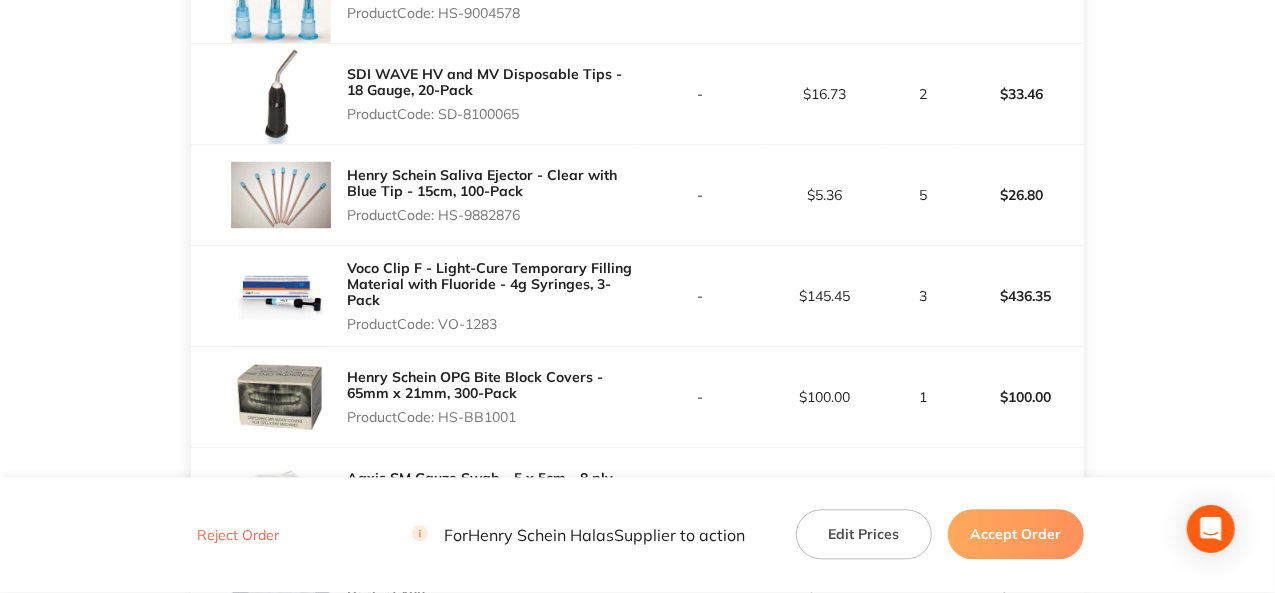 drag, startPoint x: 524, startPoint y: 210, endPoint x: 443, endPoint y: 207, distance: 81.055534 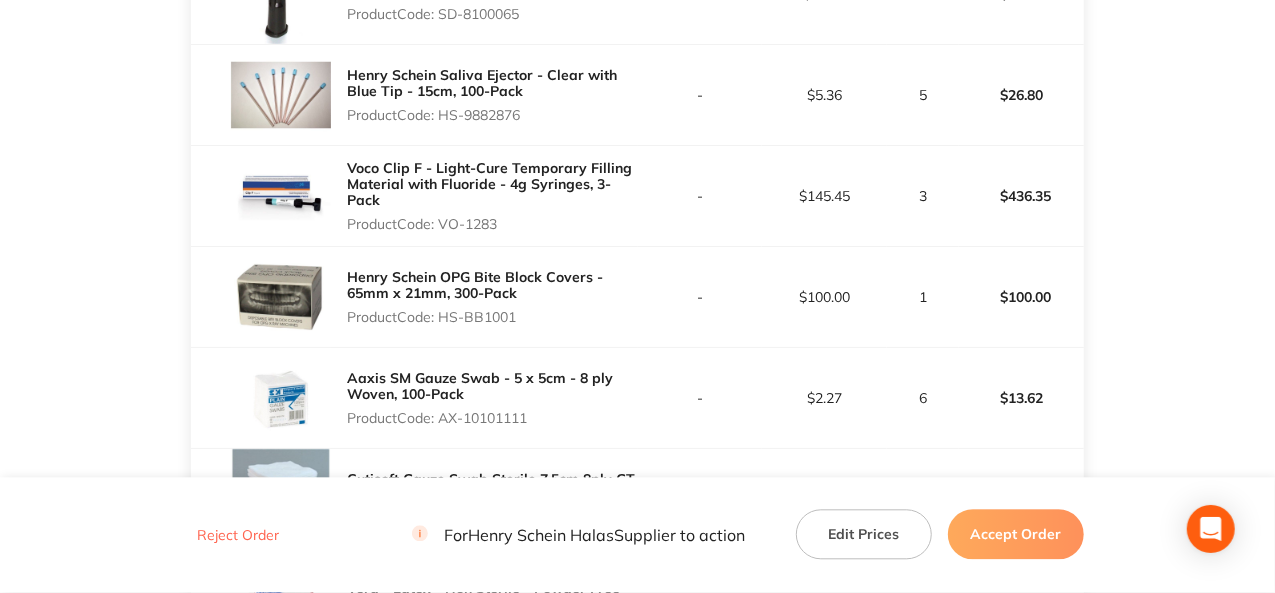 drag, startPoint x: 502, startPoint y: 220, endPoint x: 441, endPoint y: 211, distance: 61.66036 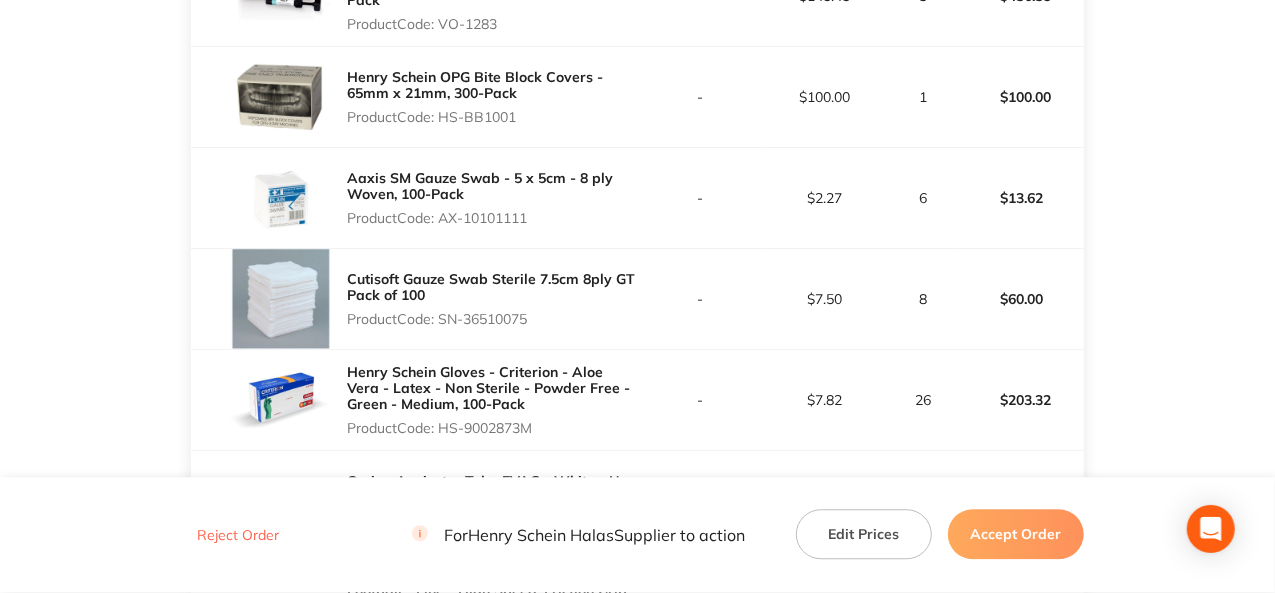 scroll, scrollTop: 2400, scrollLeft: 0, axis: vertical 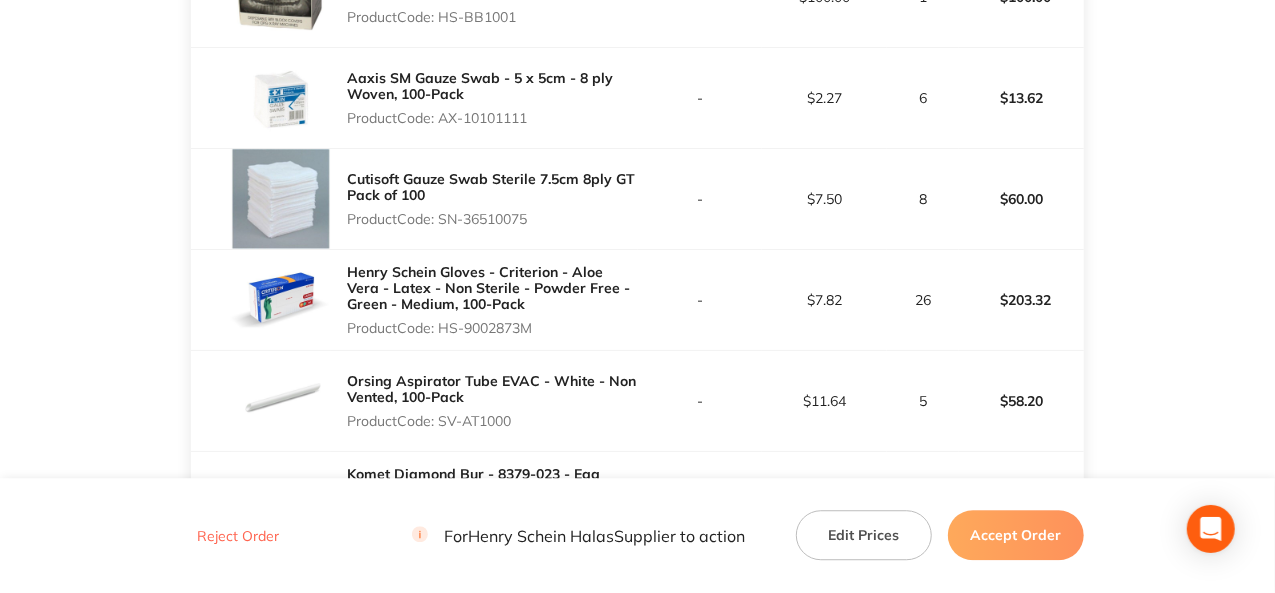 drag, startPoint x: 530, startPoint y: 111, endPoint x: 444, endPoint y: 107, distance: 86.09297 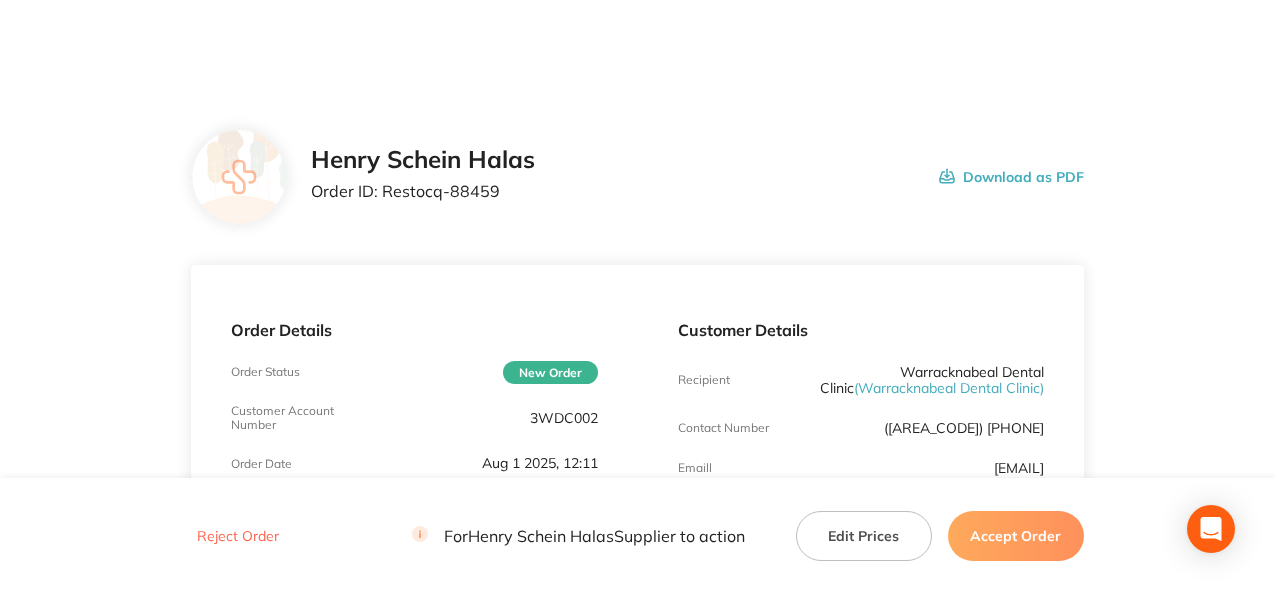scroll, scrollTop: 0, scrollLeft: 0, axis: both 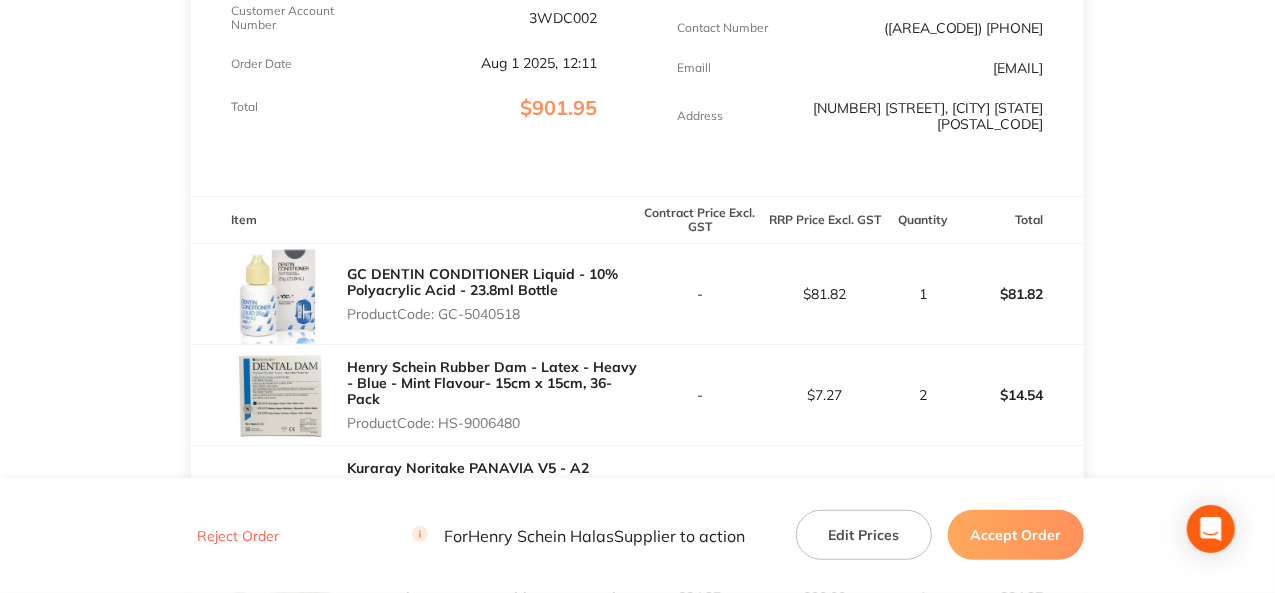 drag, startPoint x: 527, startPoint y: 319, endPoint x: 440, endPoint y: 317, distance: 87.02299 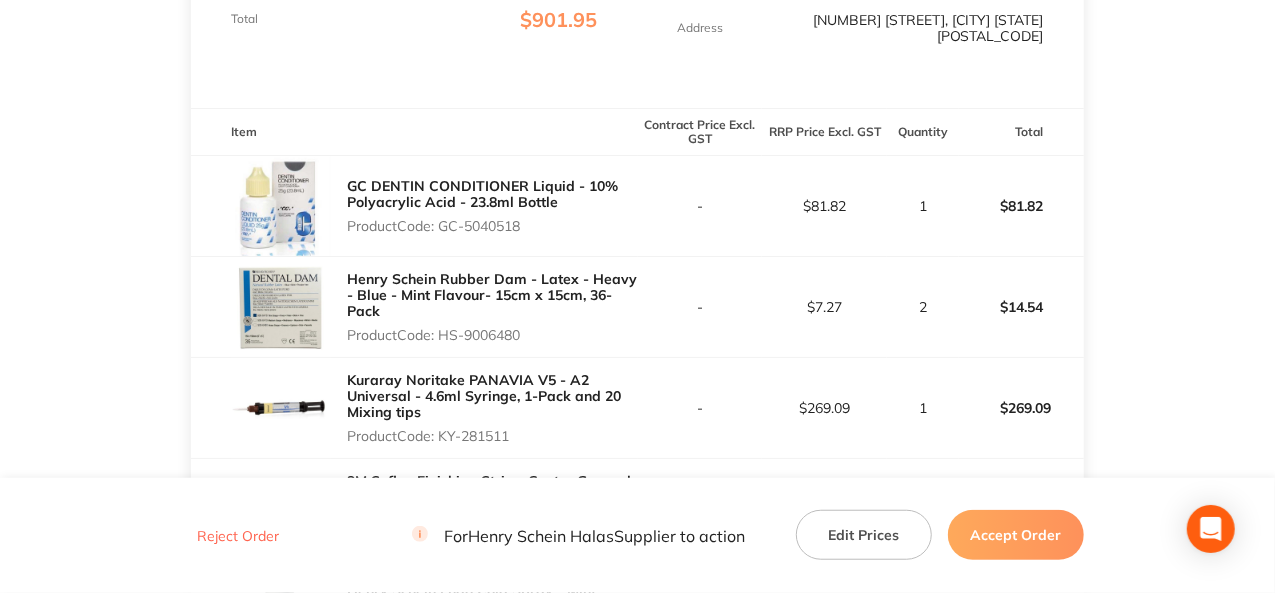 scroll, scrollTop: 600, scrollLeft: 0, axis: vertical 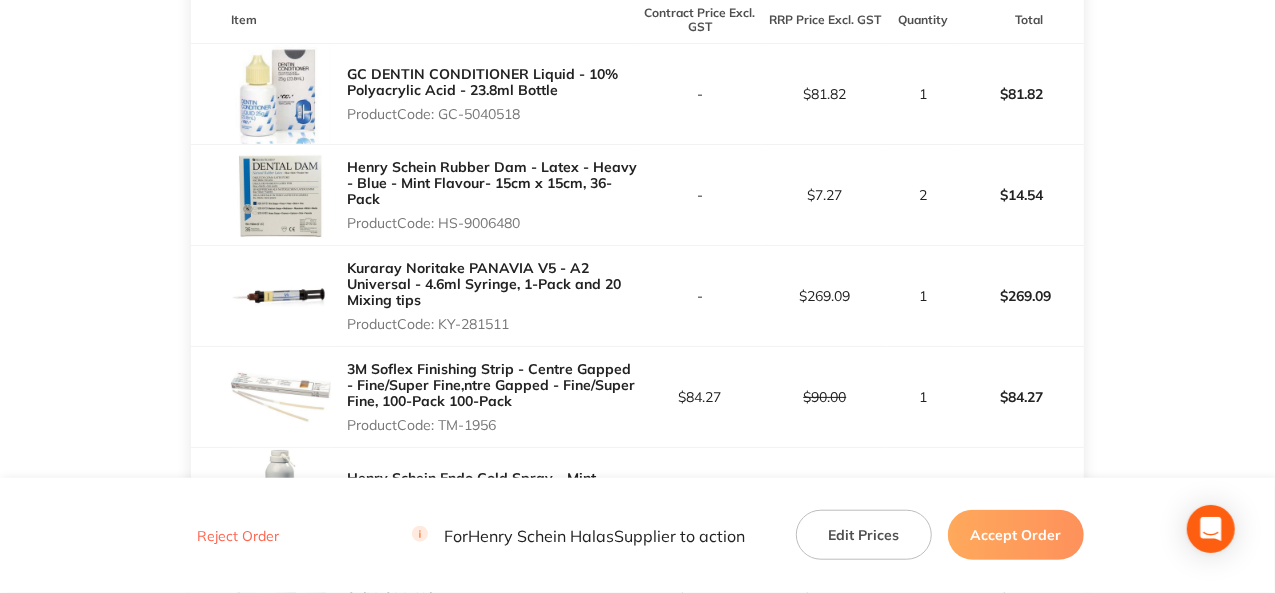 drag, startPoint x: 525, startPoint y: 222, endPoint x: 445, endPoint y: 218, distance: 80.09994 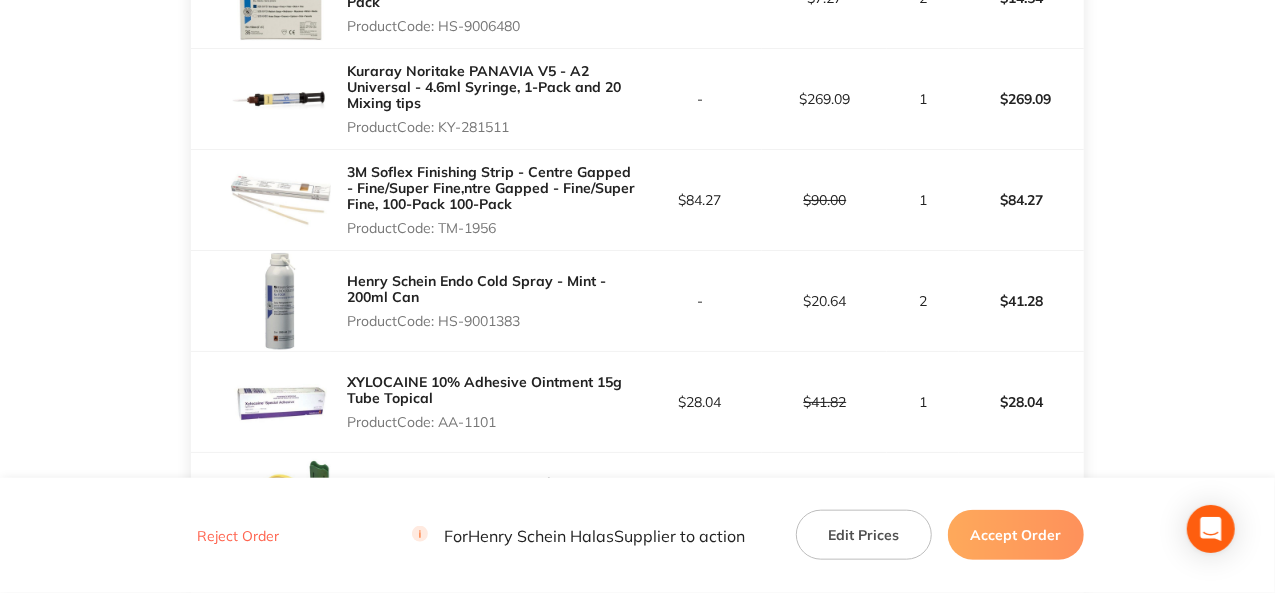 scroll, scrollTop: 800, scrollLeft: 0, axis: vertical 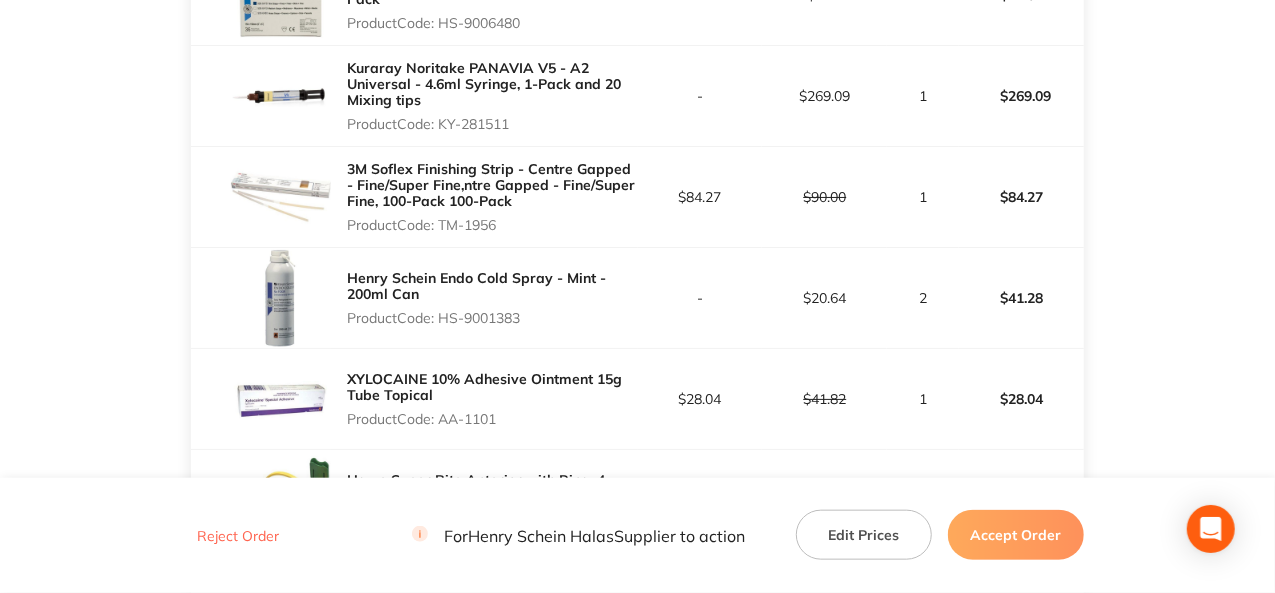 drag, startPoint x: 501, startPoint y: 219, endPoint x: 443, endPoint y: 224, distance: 58.21512 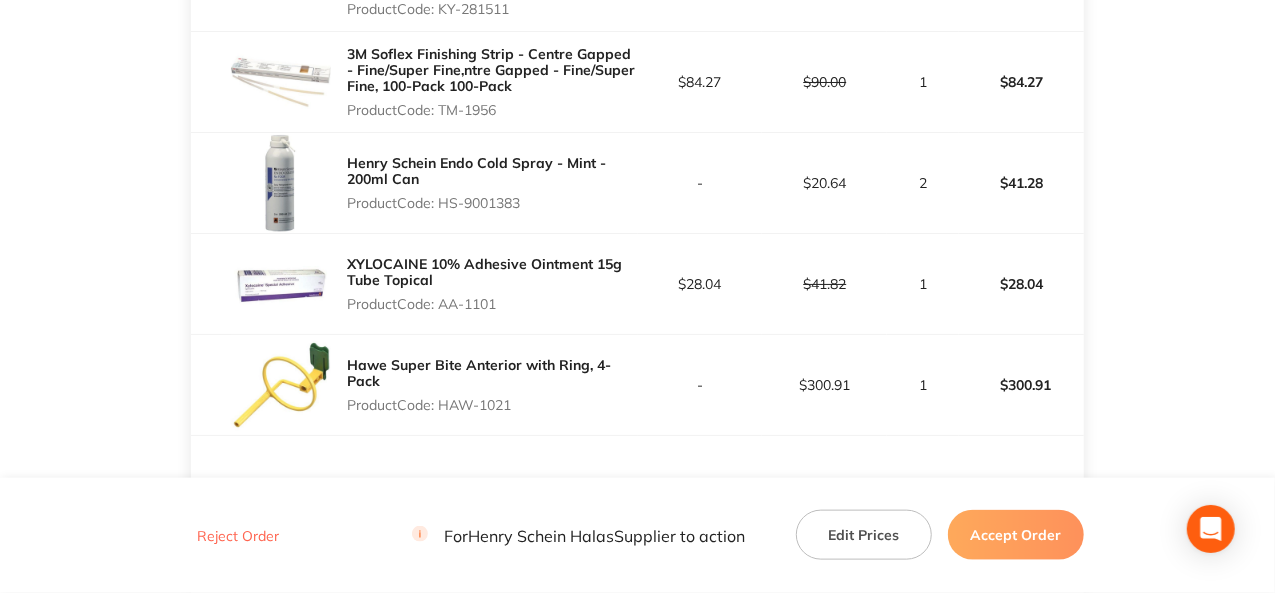 scroll, scrollTop: 1000, scrollLeft: 0, axis: vertical 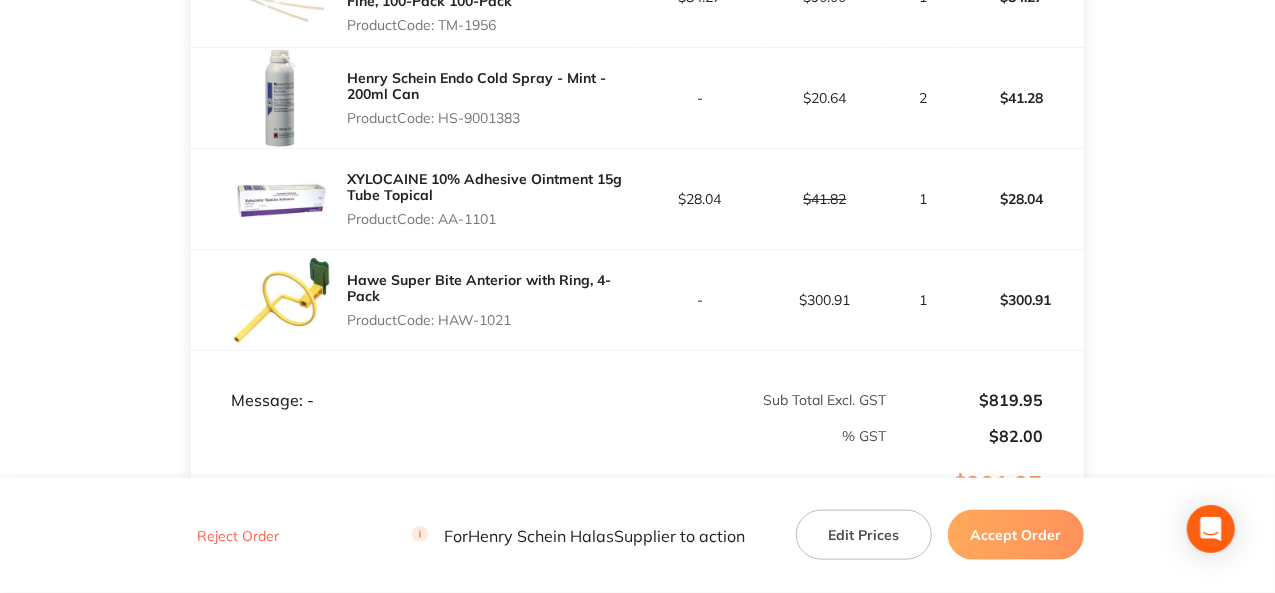 drag, startPoint x: 499, startPoint y: 215, endPoint x: 446, endPoint y: 223, distance: 53.600372 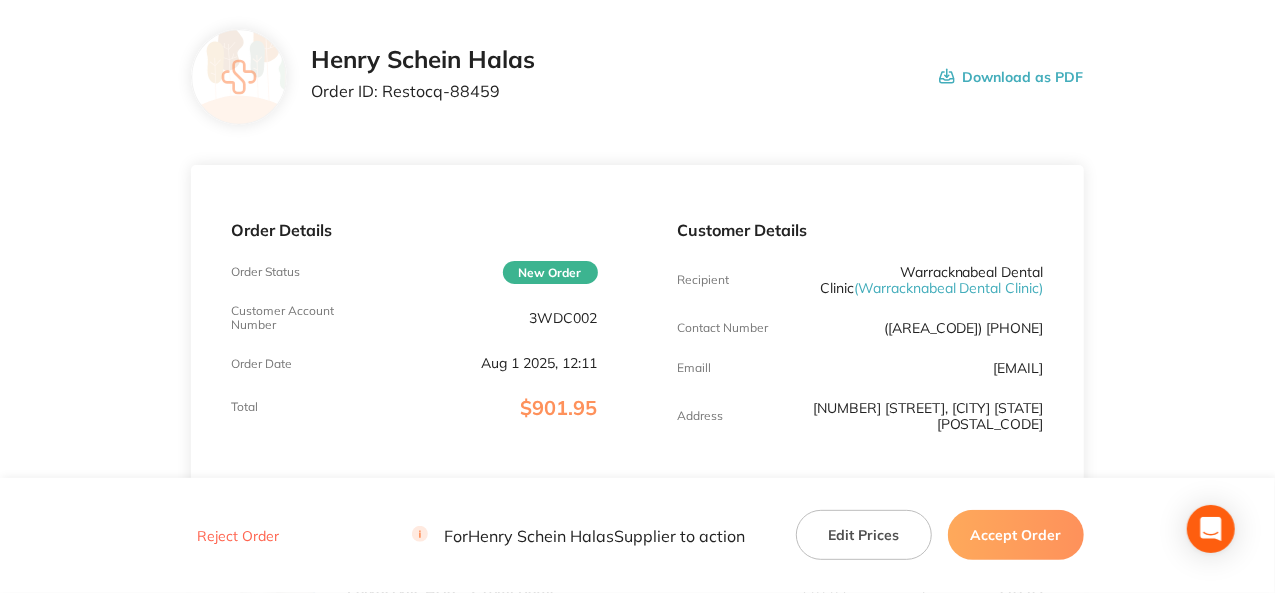 scroll, scrollTop: 0, scrollLeft: 0, axis: both 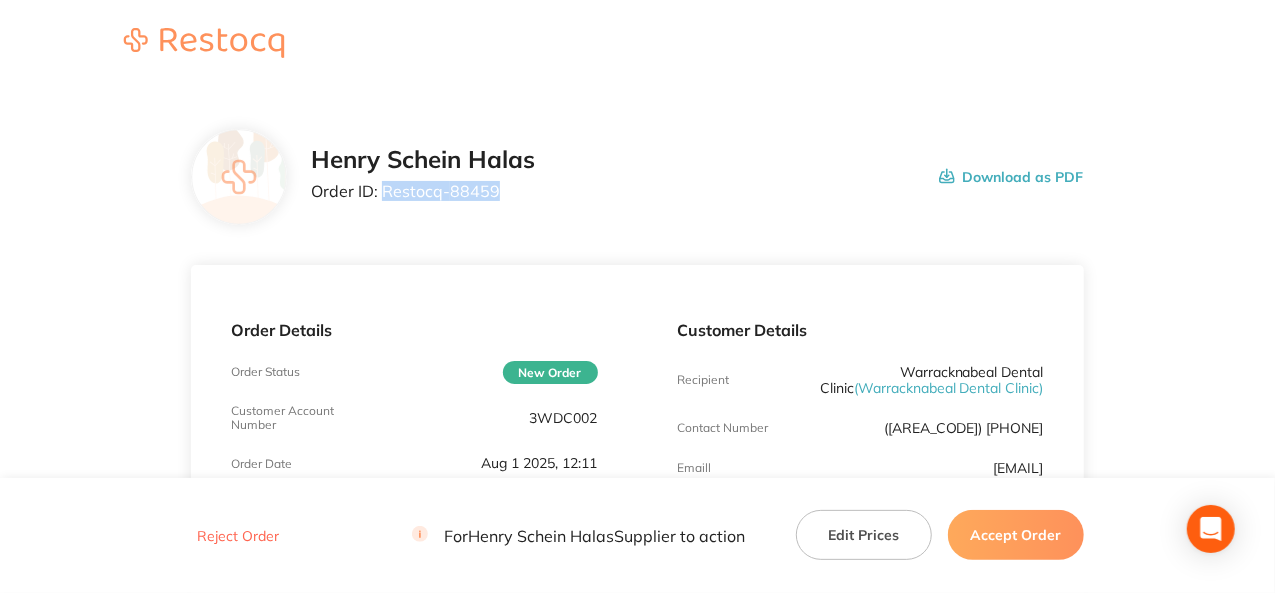 drag, startPoint x: 496, startPoint y: 194, endPoint x: 380, endPoint y: 193, distance: 116.00431 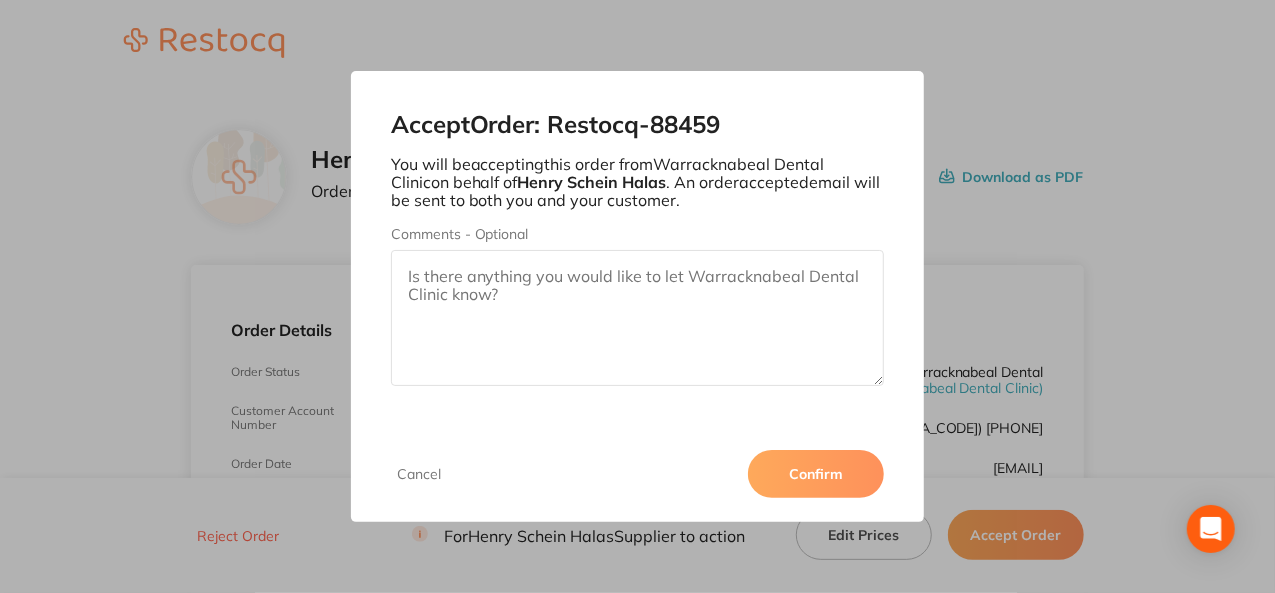 click on "Confirm" at bounding box center (816, 474) 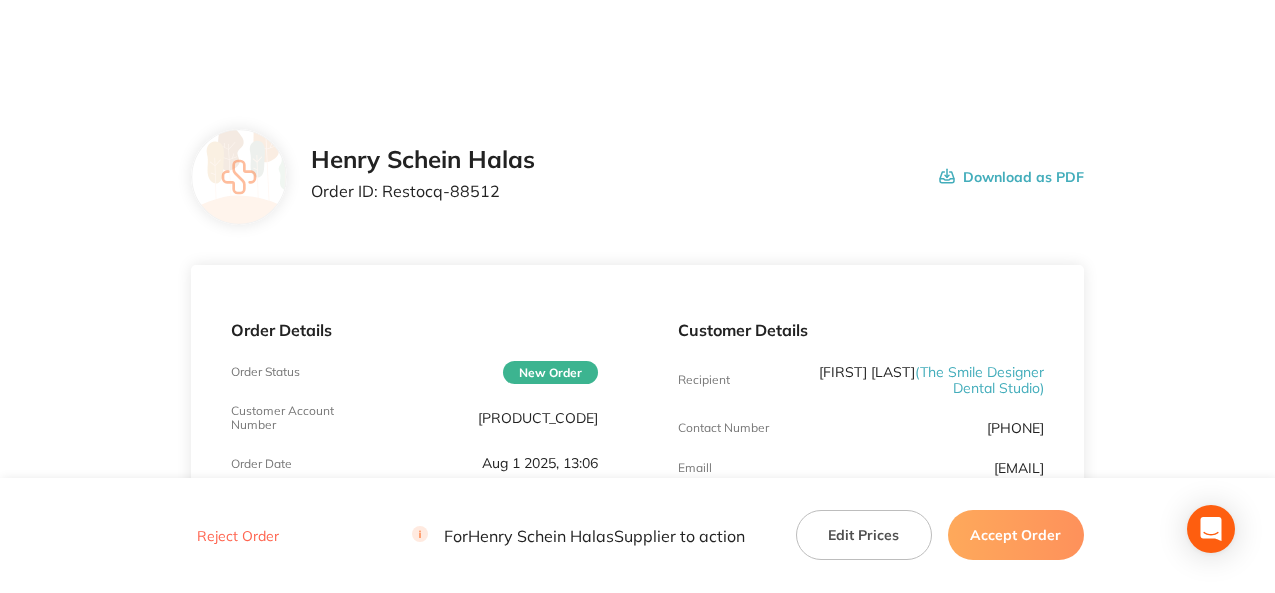 scroll, scrollTop: 0, scrollLeft: 0, axis: both 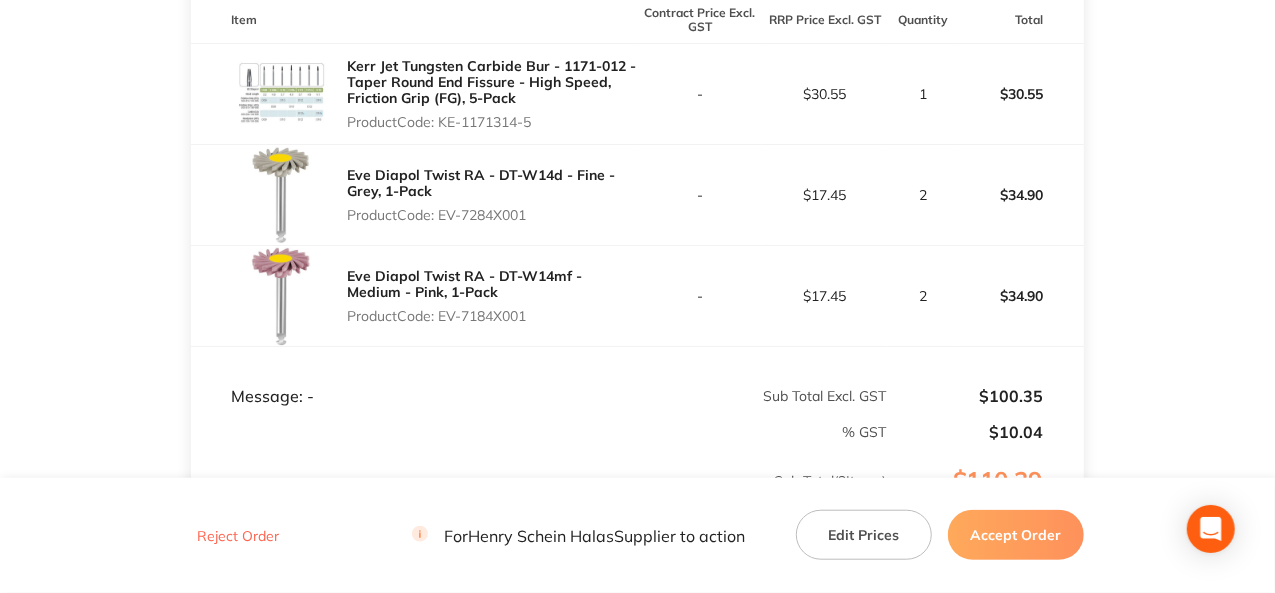 drag, startPoint x: 535, startPoint y: 123, endPoint x: 442, endPoint y: 113, distance: 93.53609 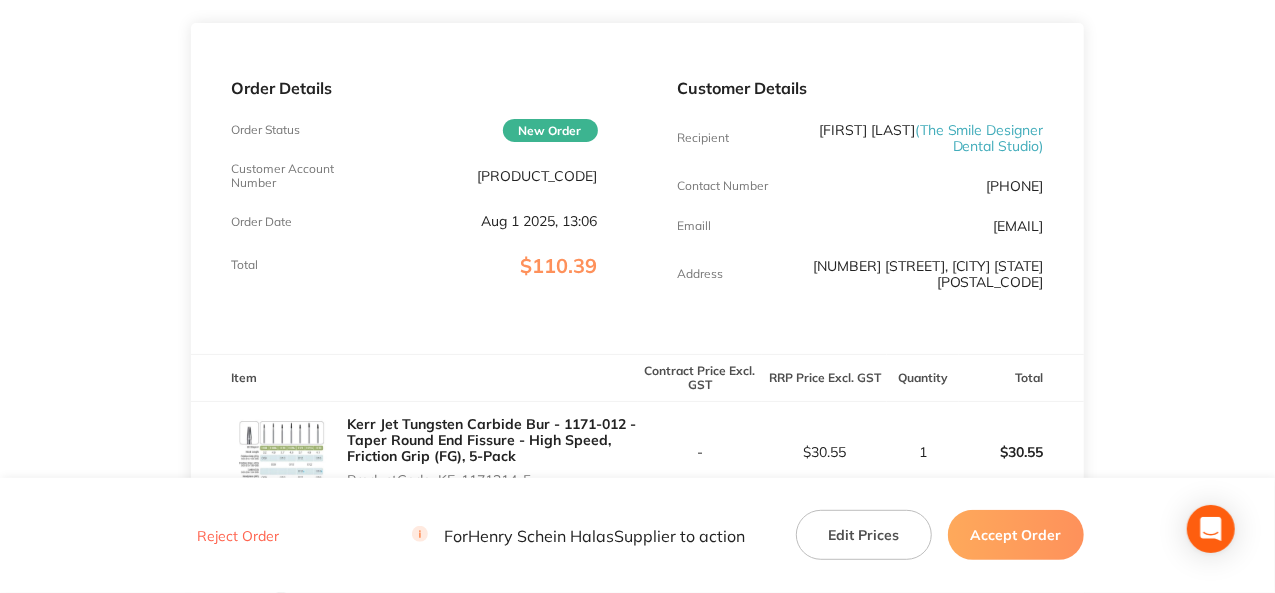 scroll, scrollTop: 0, scrollLeft: 0, axis: both 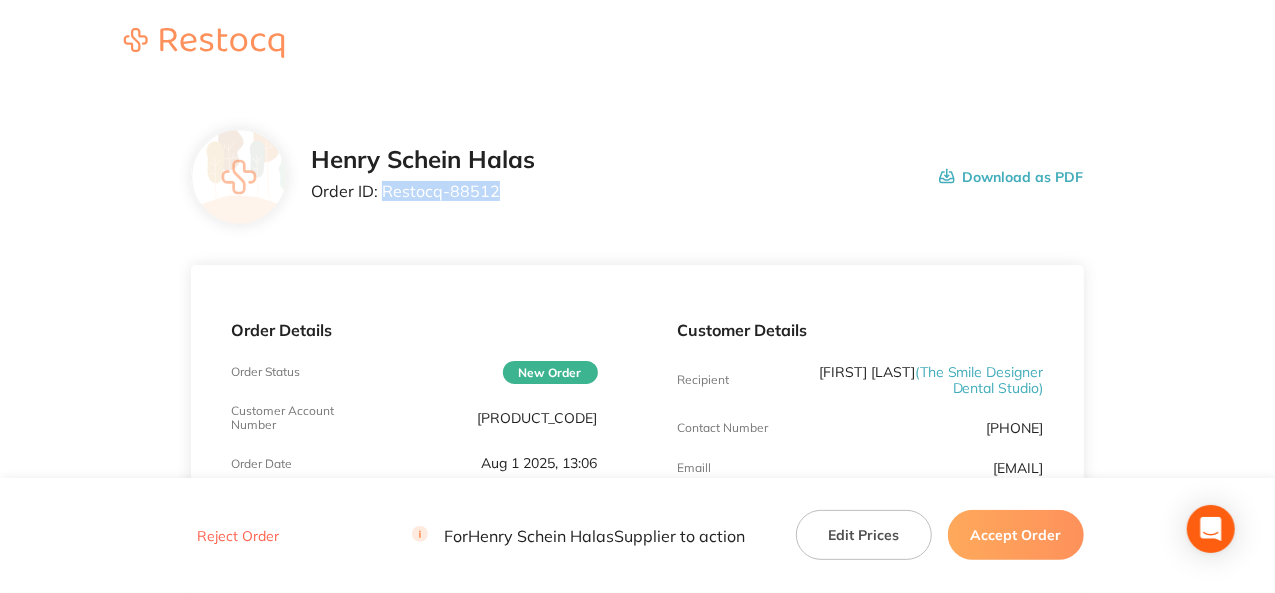 drag, startPoint x: 491, startPoint y: 192, endPoint x: 381, endPoint y: 194, distance: 110.01818 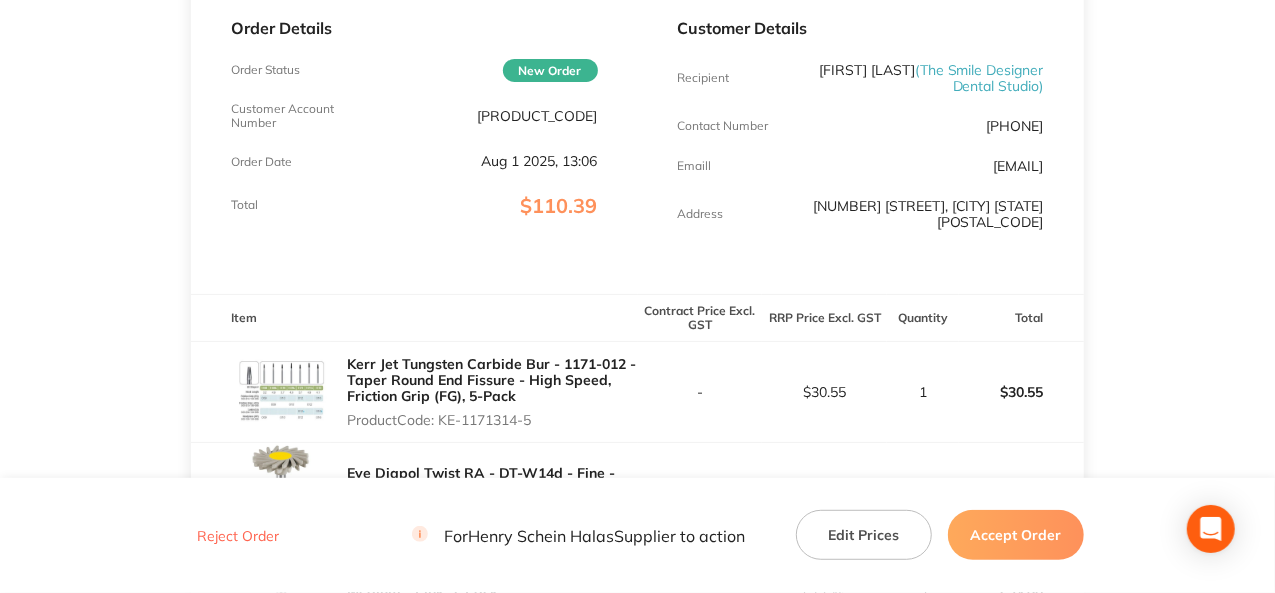 scroll, scrollTop: 300, scrollLeft: 0, axis: vertical 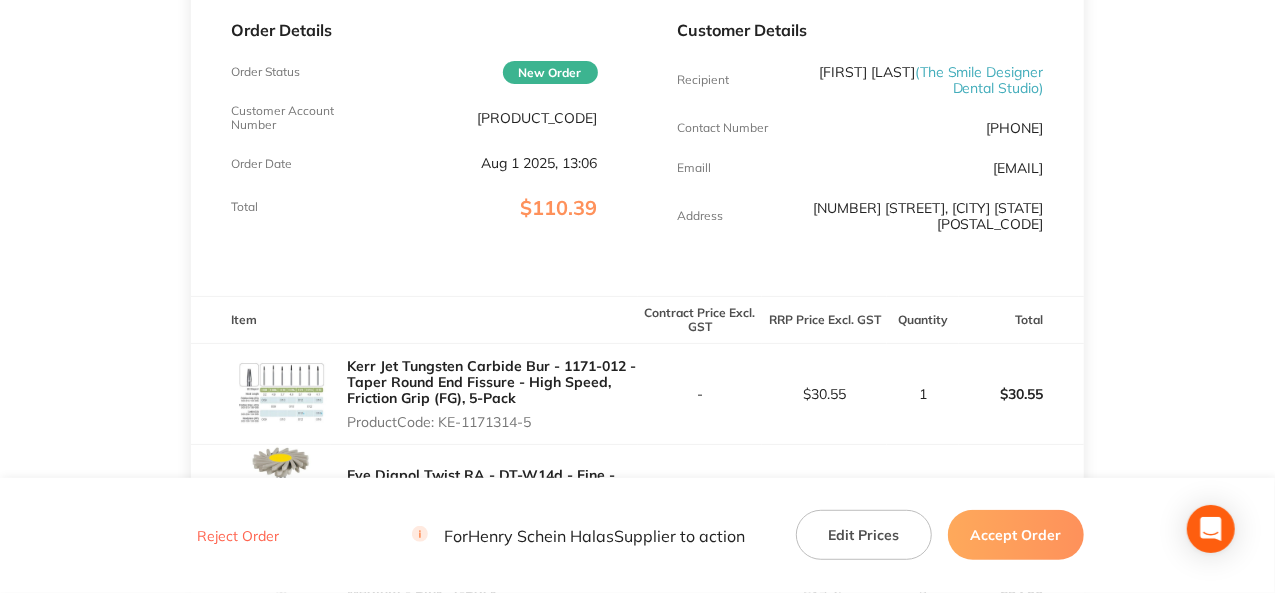 click on "Accept Order" at bounding box center [1016, 535] 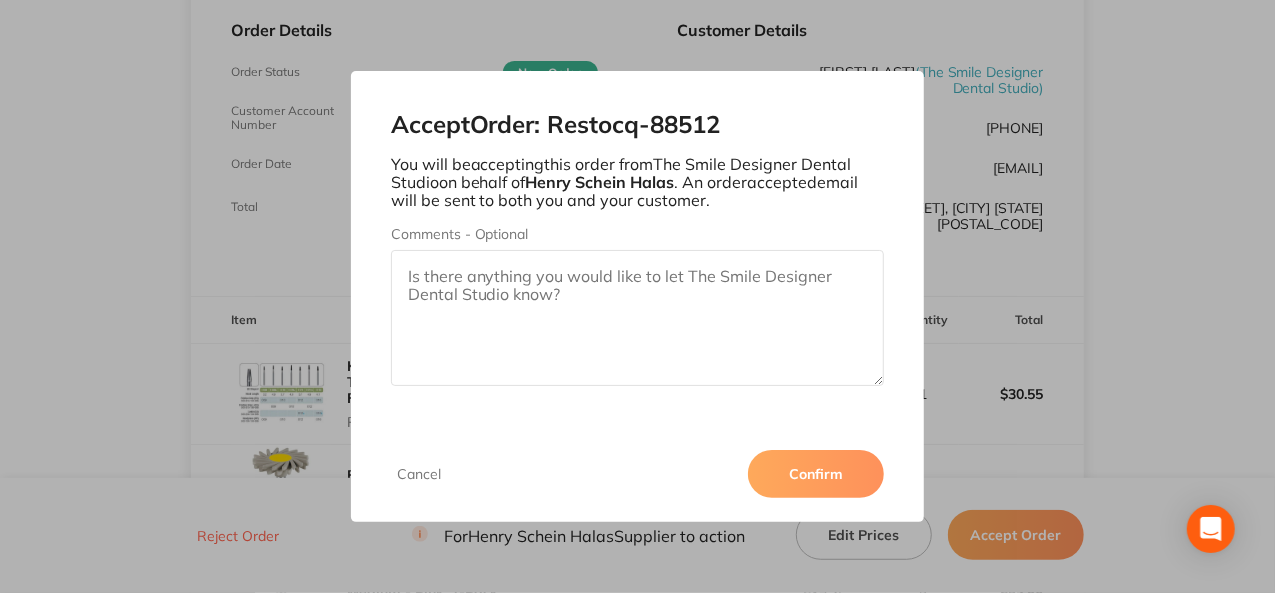 click on "Confirm" at bounding box center [816, 474] 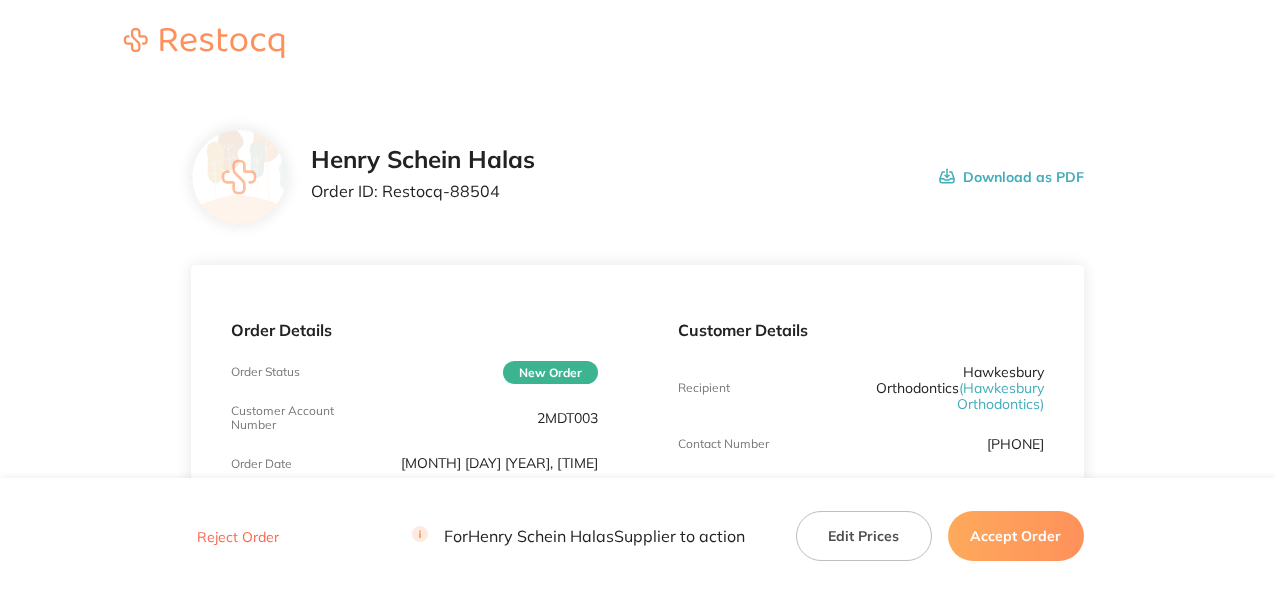 scroll, scrollTop: 0, scrollLeft: 0, axis: both 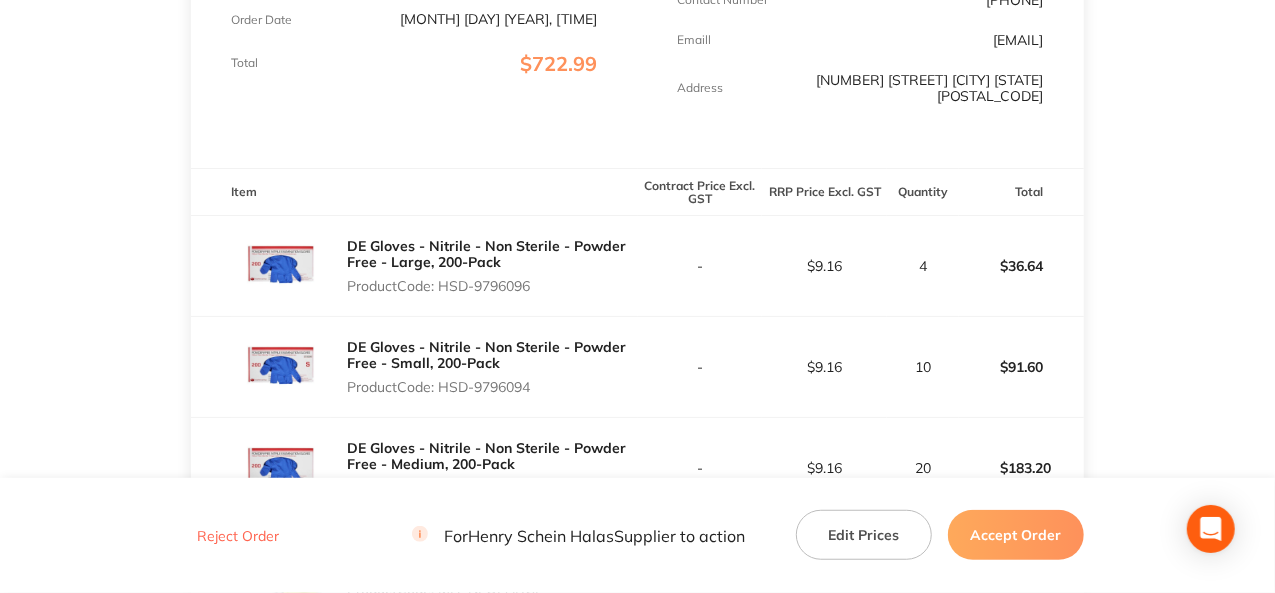 drag, startPoint x: 536, startPoint y: 269, endPoint x: 445, endPoint y: 283, distance: 92.070625 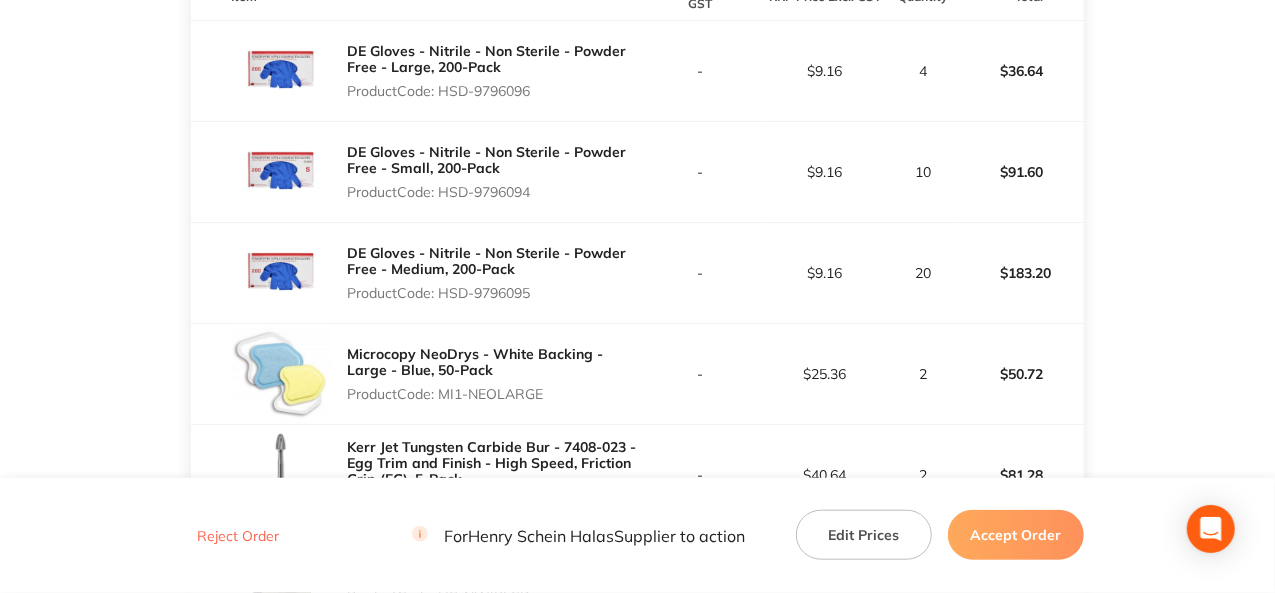 scroll, scrollTop: 744, scrollLeft: 0, axis: vertical 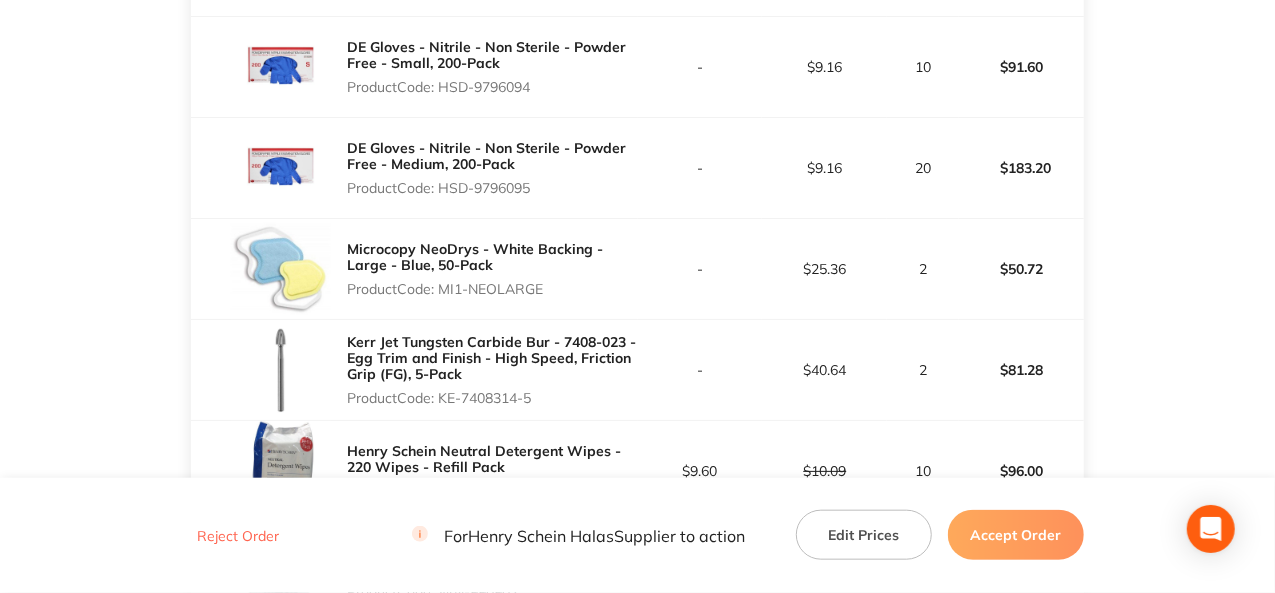 drag, startPoint x: 550, startPoint y: 272, endPoint x: 440, endPoint y: 272, distance: 110 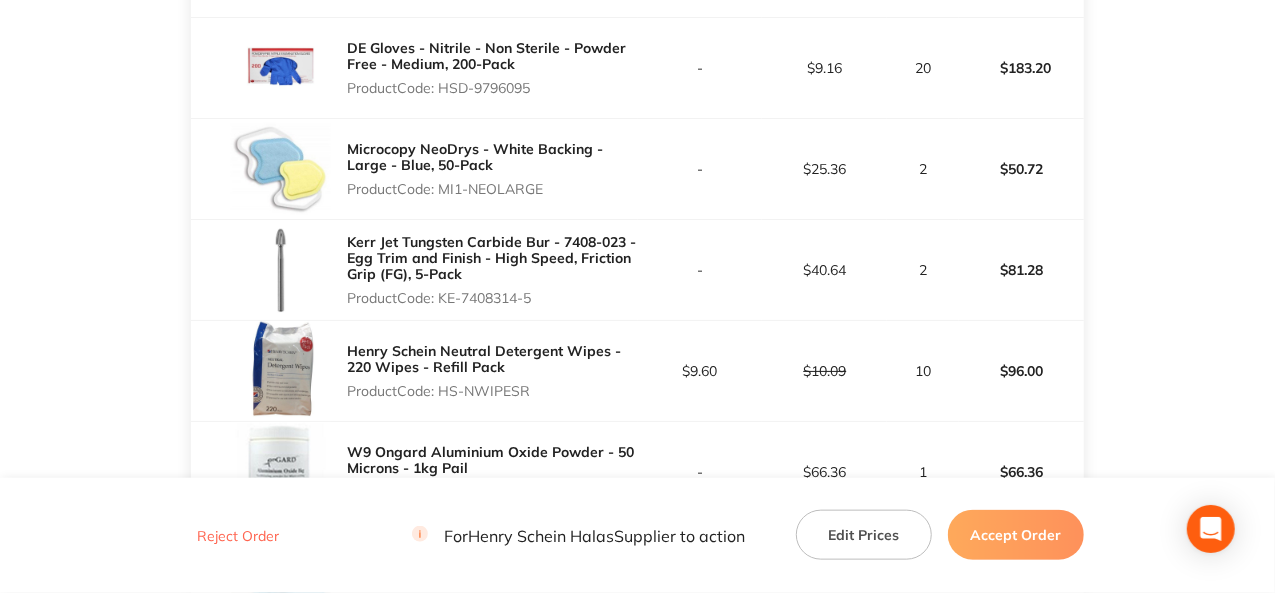 scroll, scrollTop: 1044, scrollLeft: 0, axis: vertical 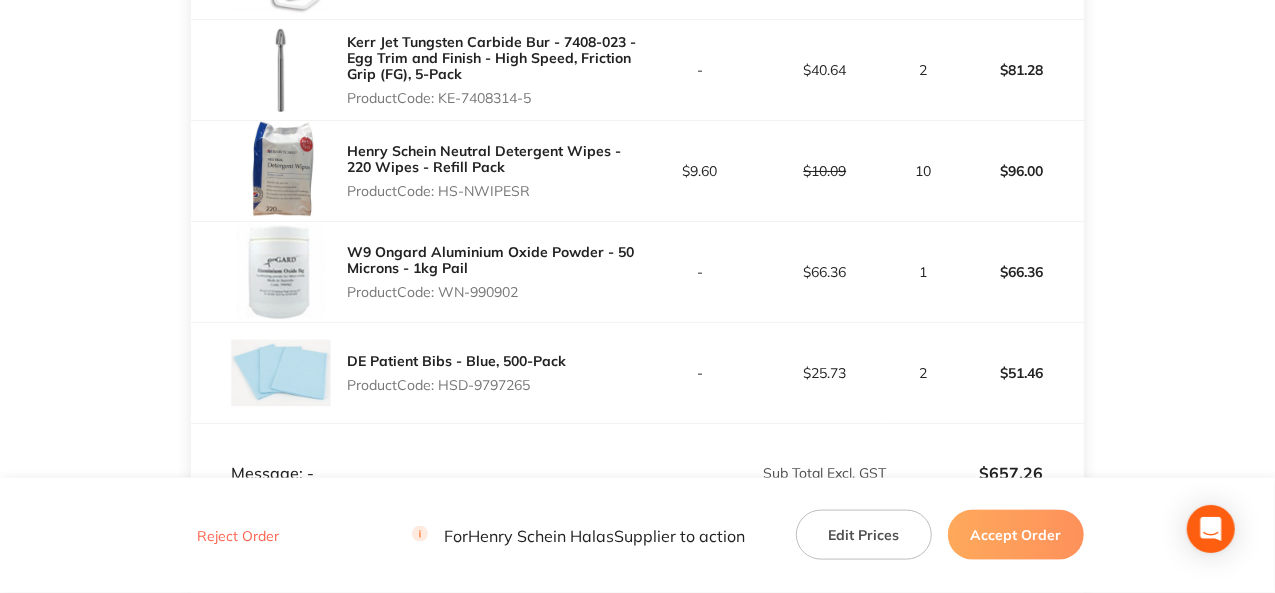drag, startPoint x: 533, startPoint y: 175, endPoint x: 446, endPoint y: 165, distance: 87.57283 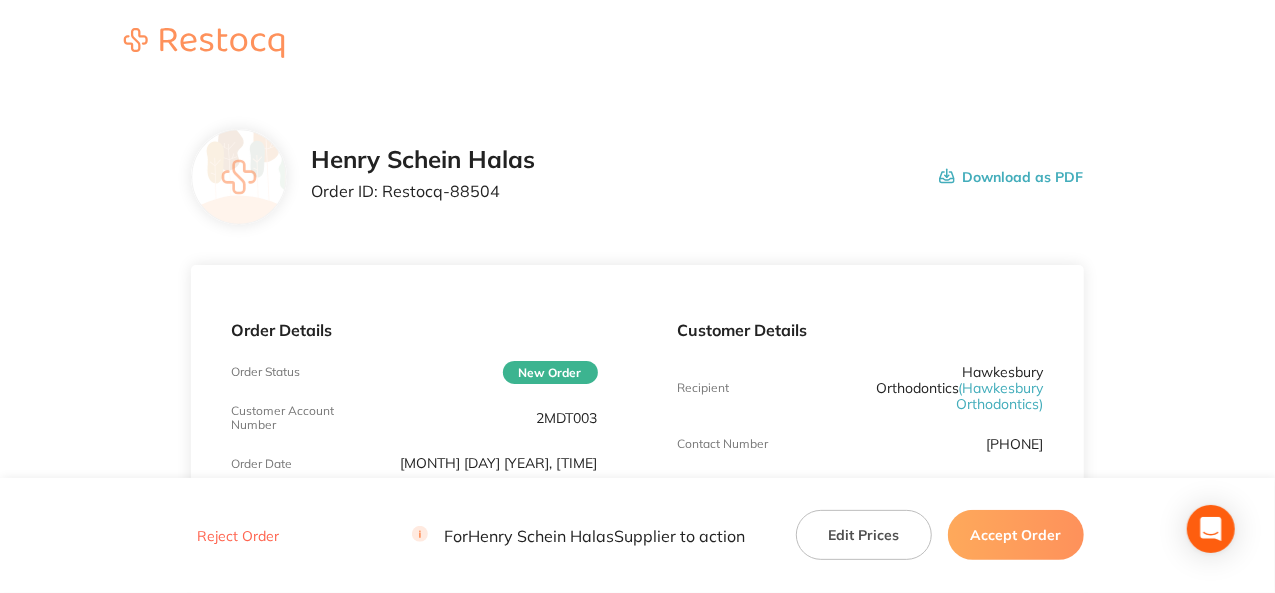 scroll, scrollTop: 0, scrollLeft: 0, axis: both 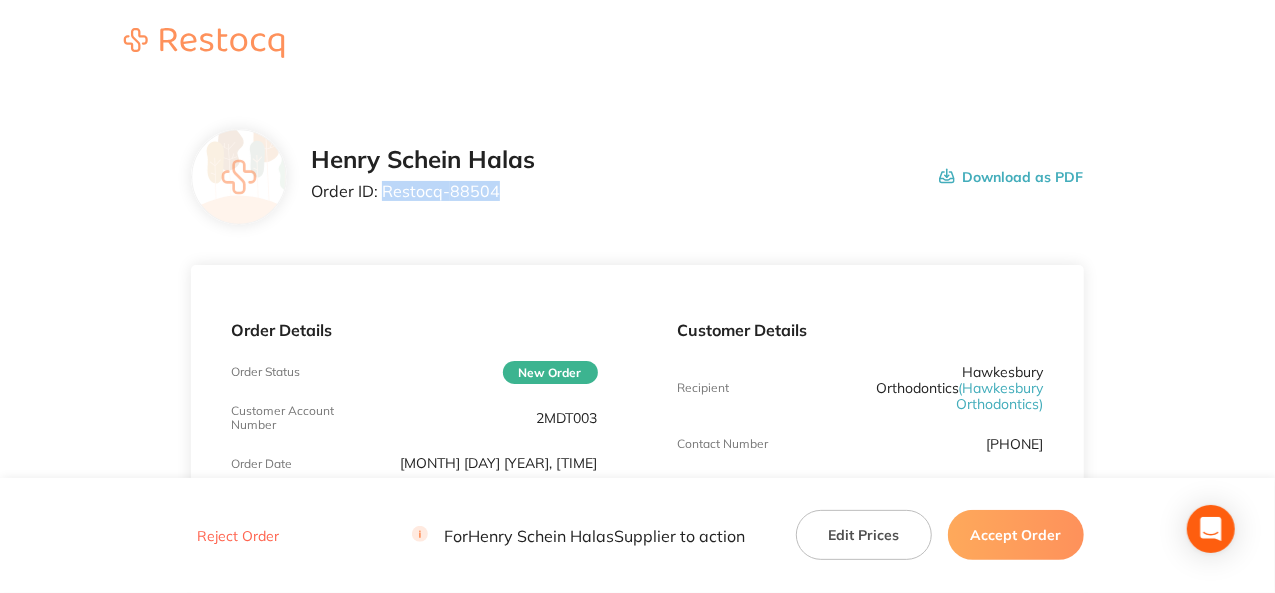 drag, startPoint x: 496, startPoint y: 189, endPoint x: 383, endPoint y: 197, distance: 113.28283 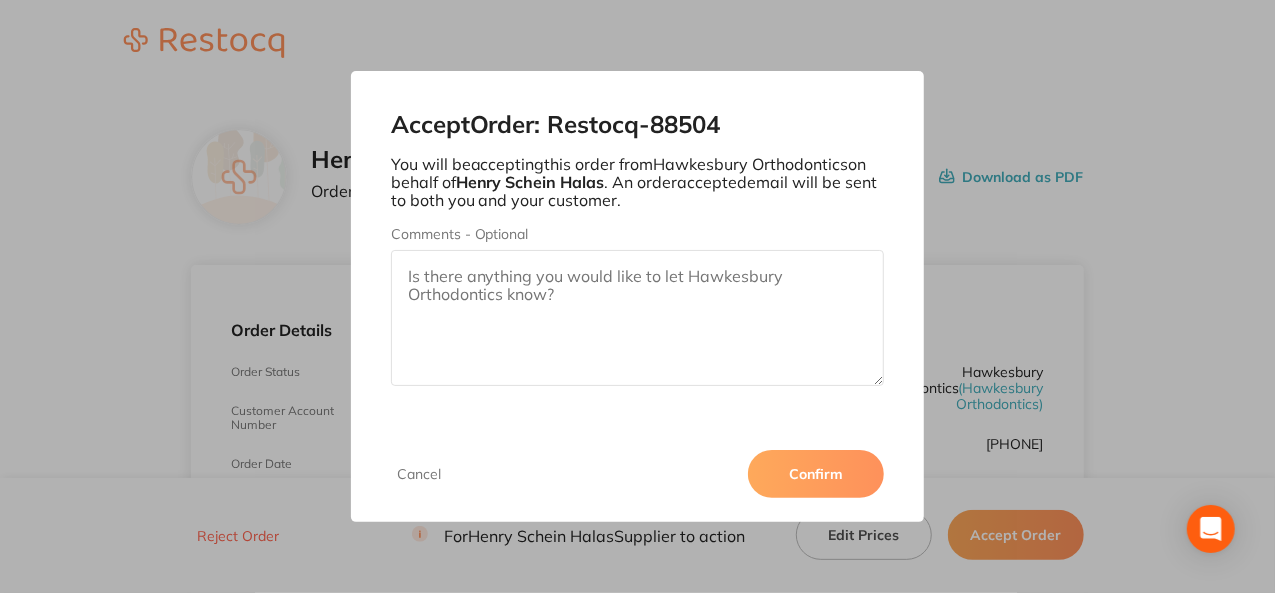 click on "Confirm" at bounding box center (816, 474) 